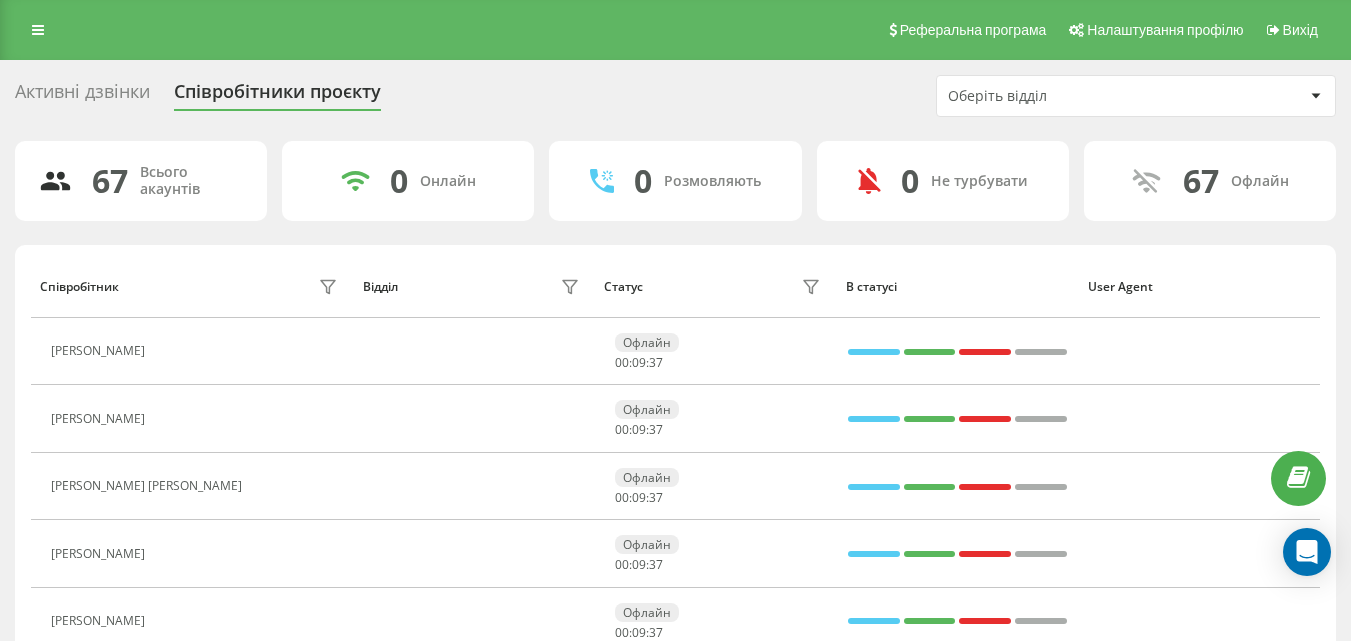 scroll, scrollTop: 0, scrollLeft: 0, axis: both 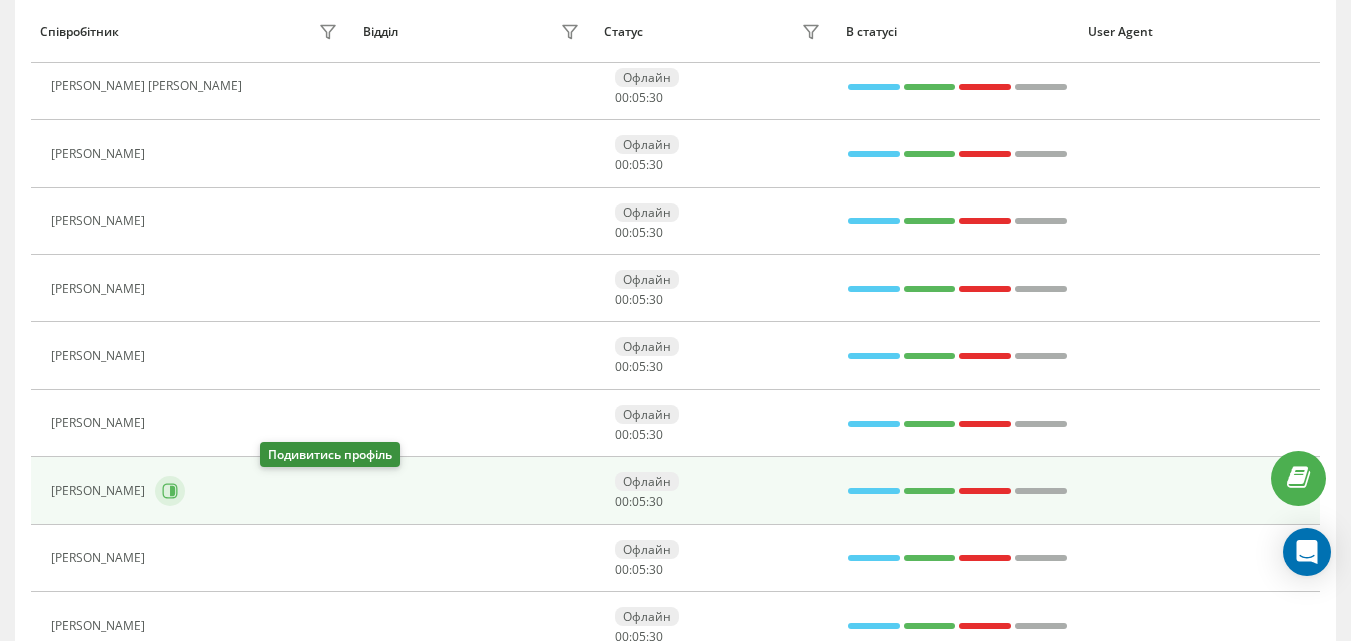 click 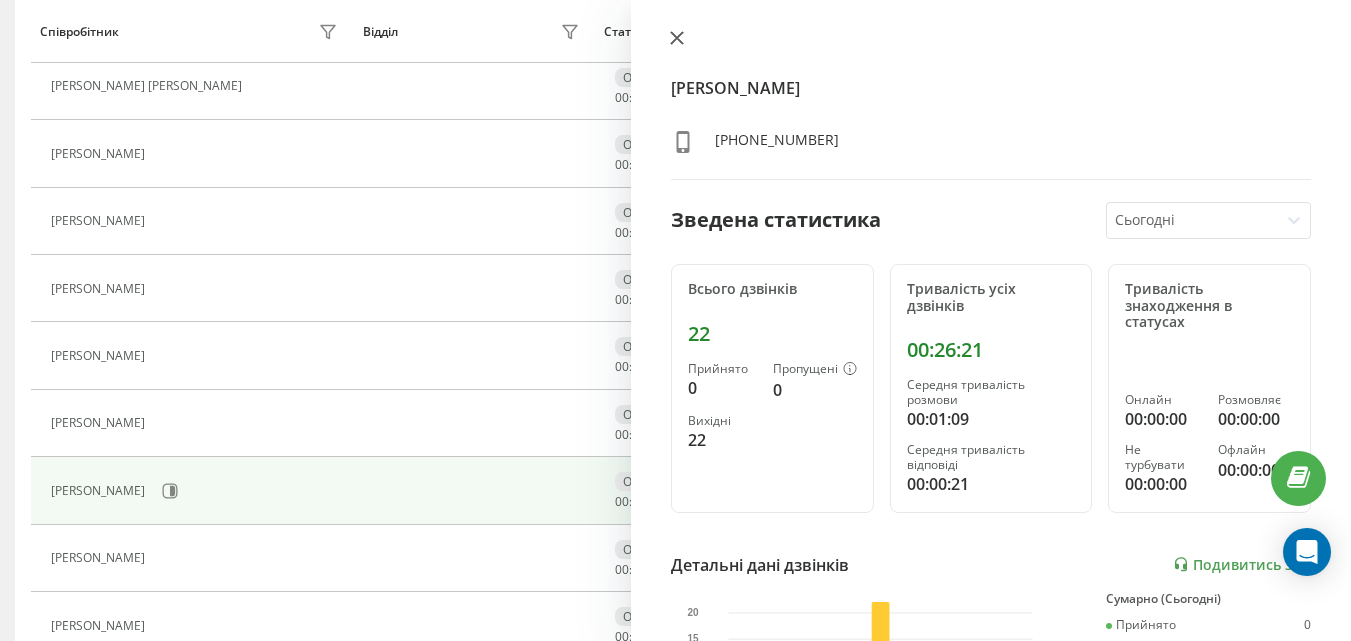 click 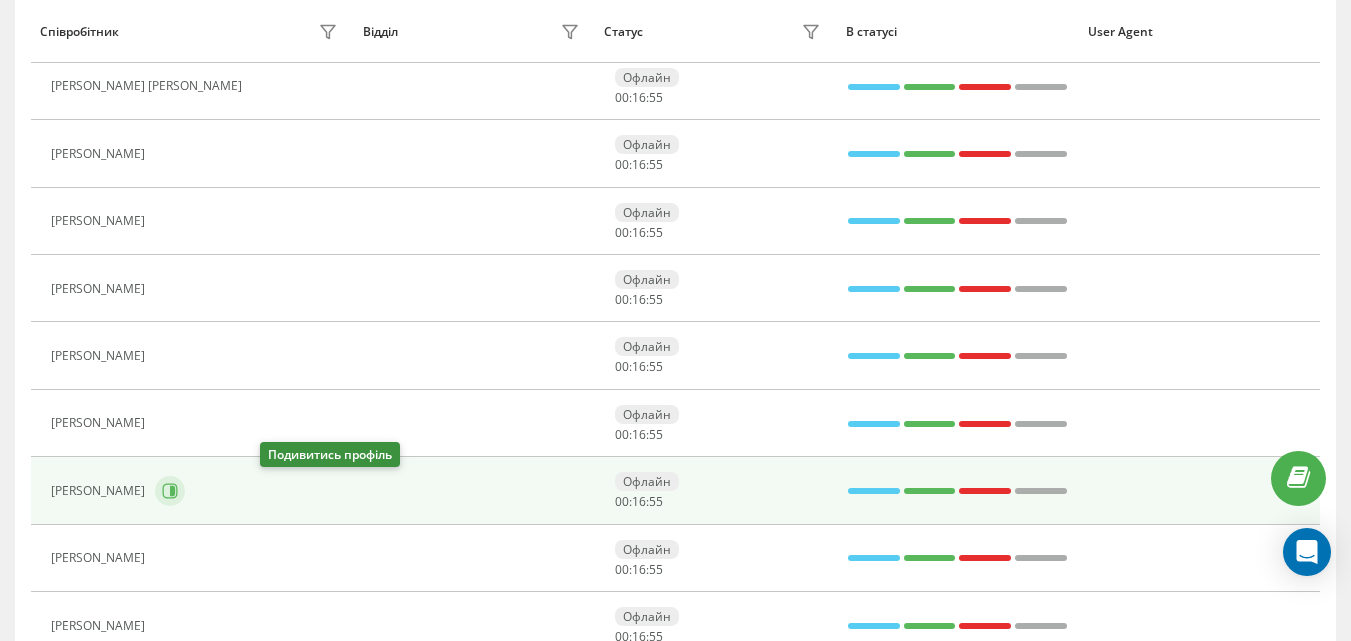 click 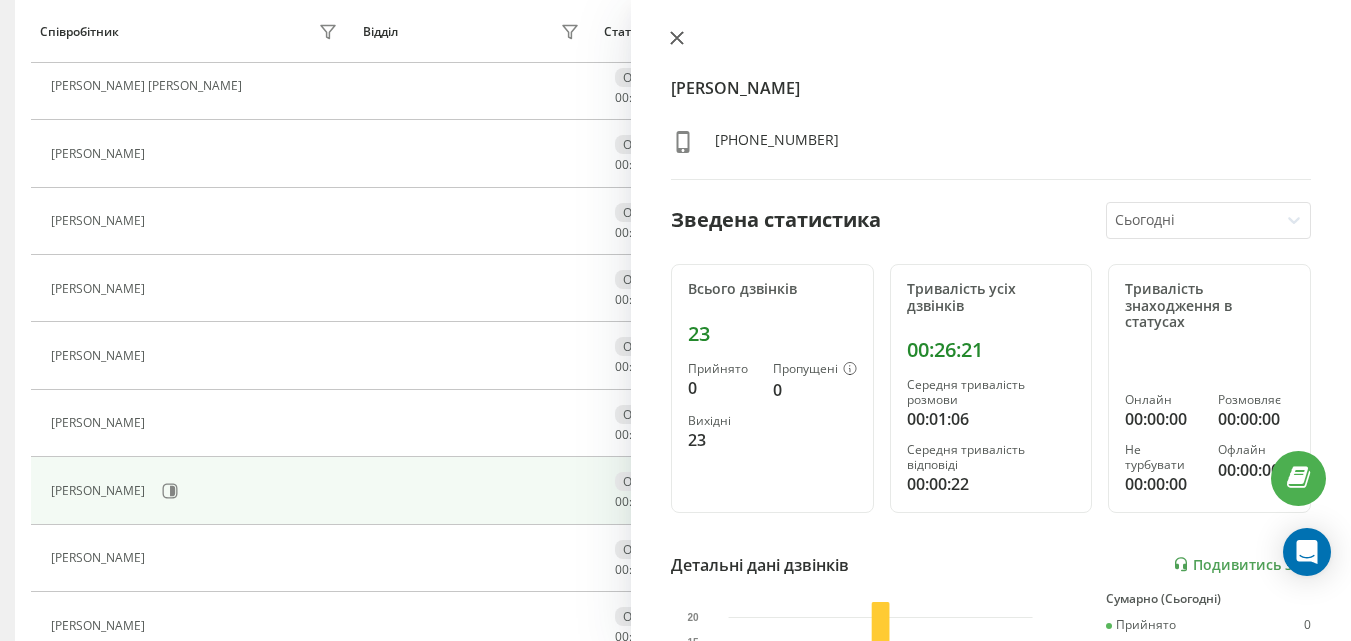 click 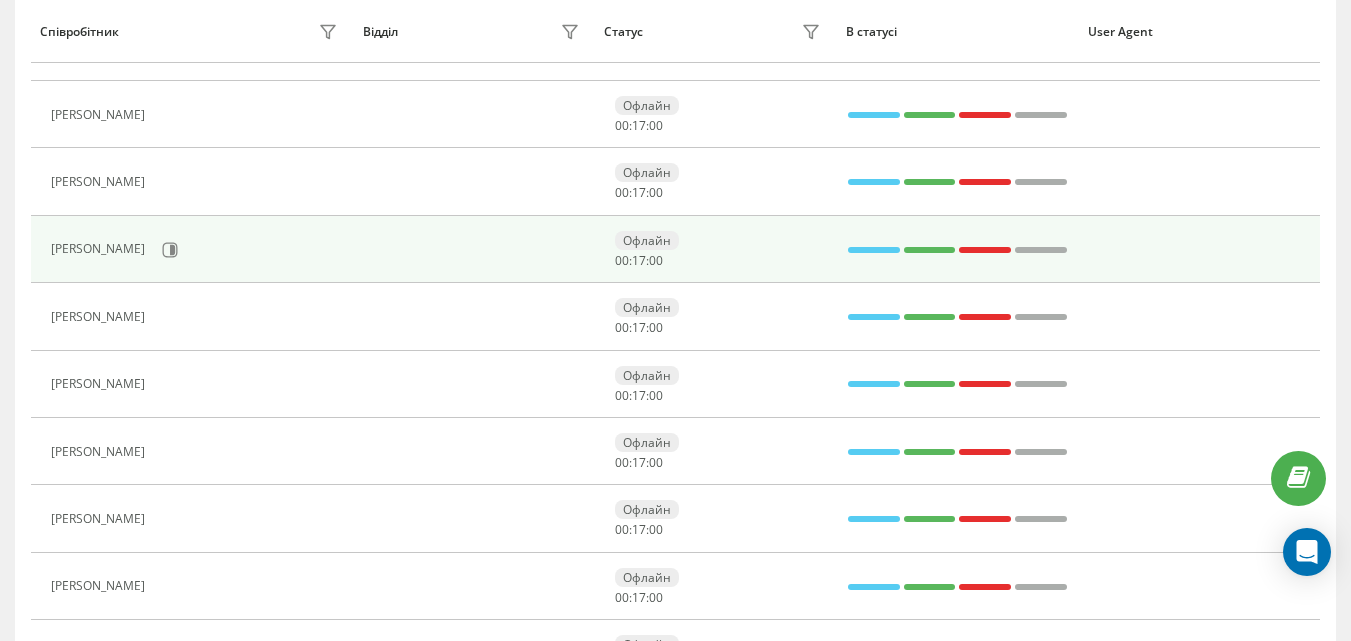 scroll, scrollTop: 700, scrollLeft: 0, axis: vertical 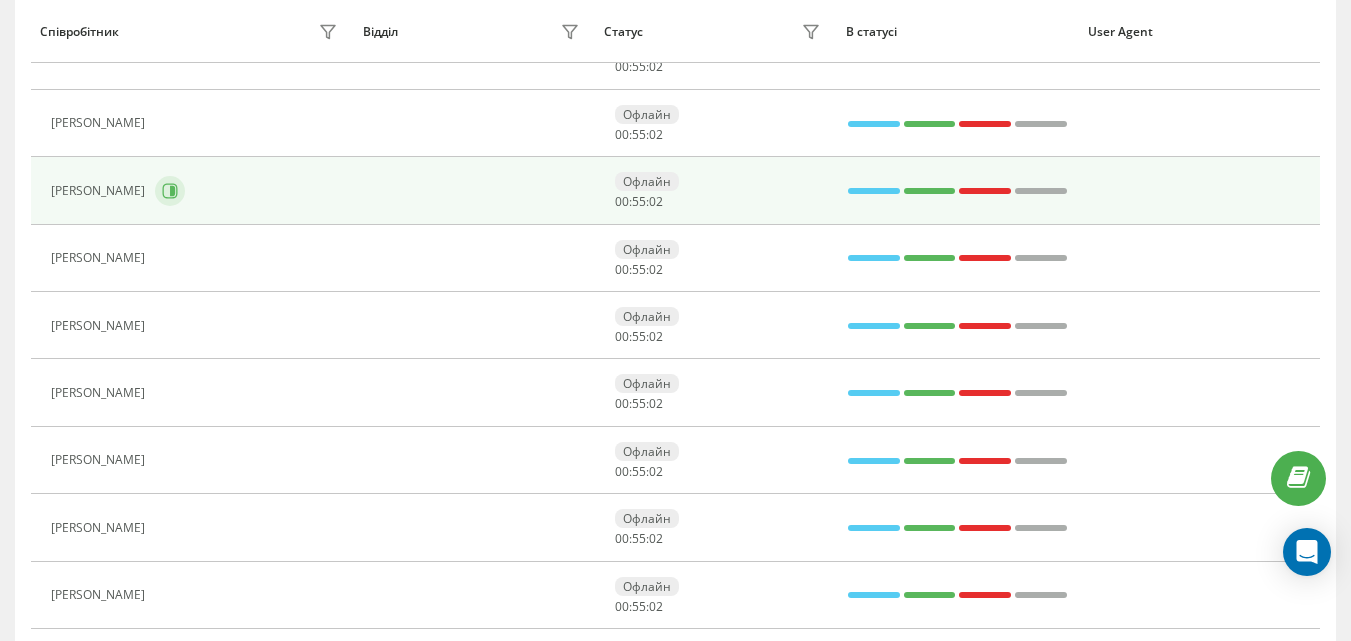 click 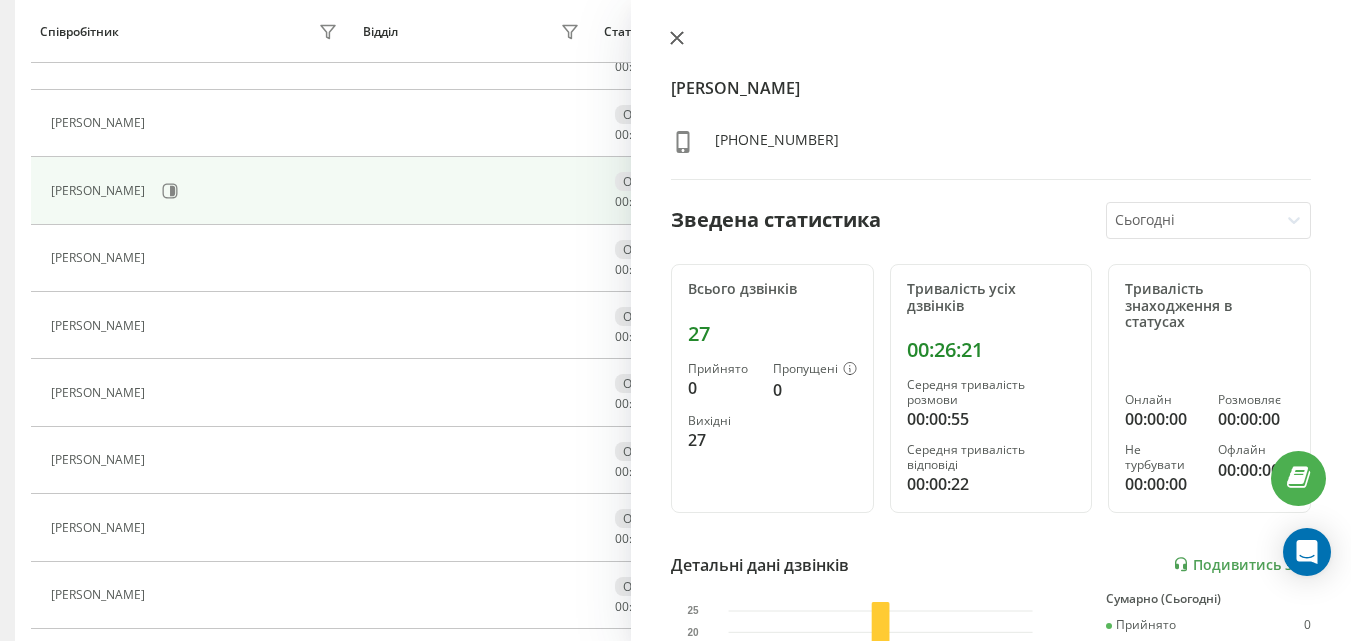 click at bounding box center [677, 39] 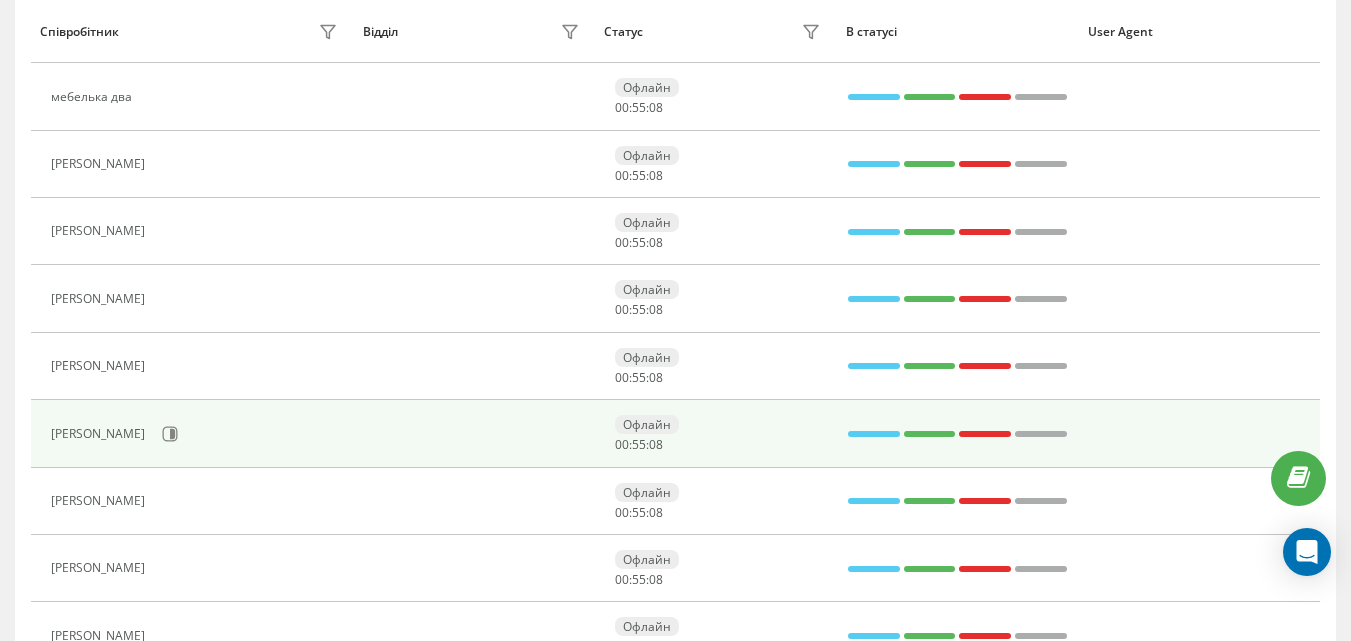 scroll, scrollTop: 1300, scrollLeft: 0, axis: vertical 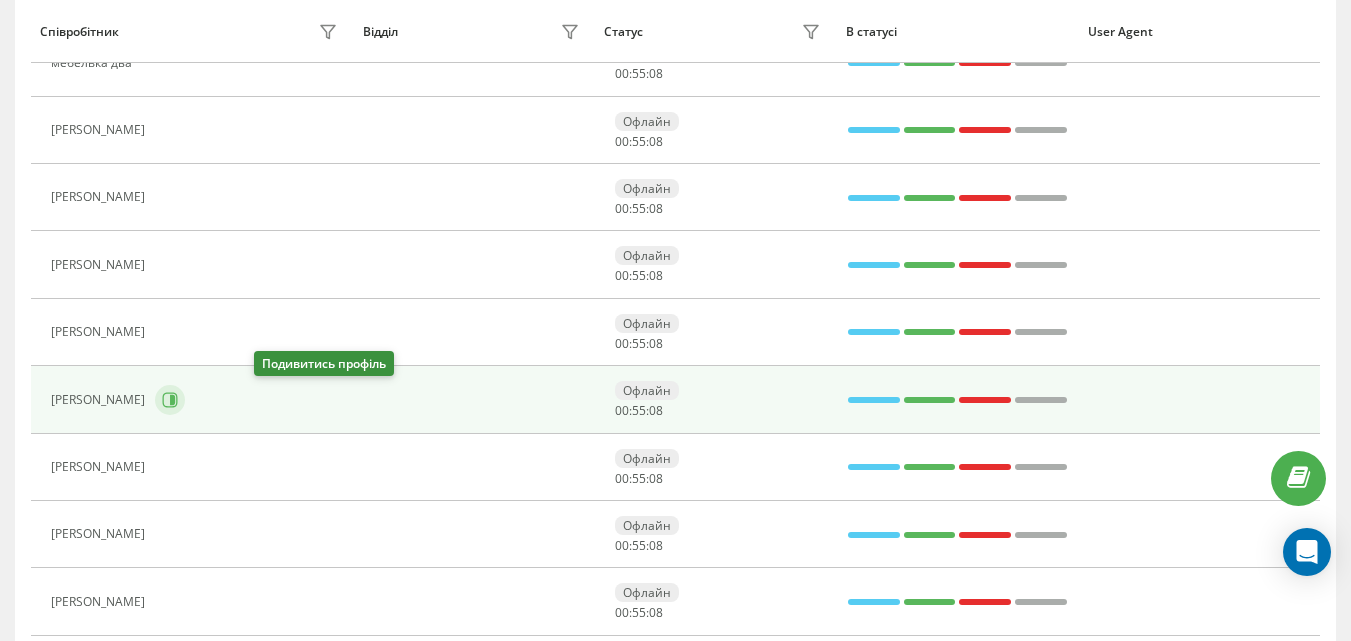 click 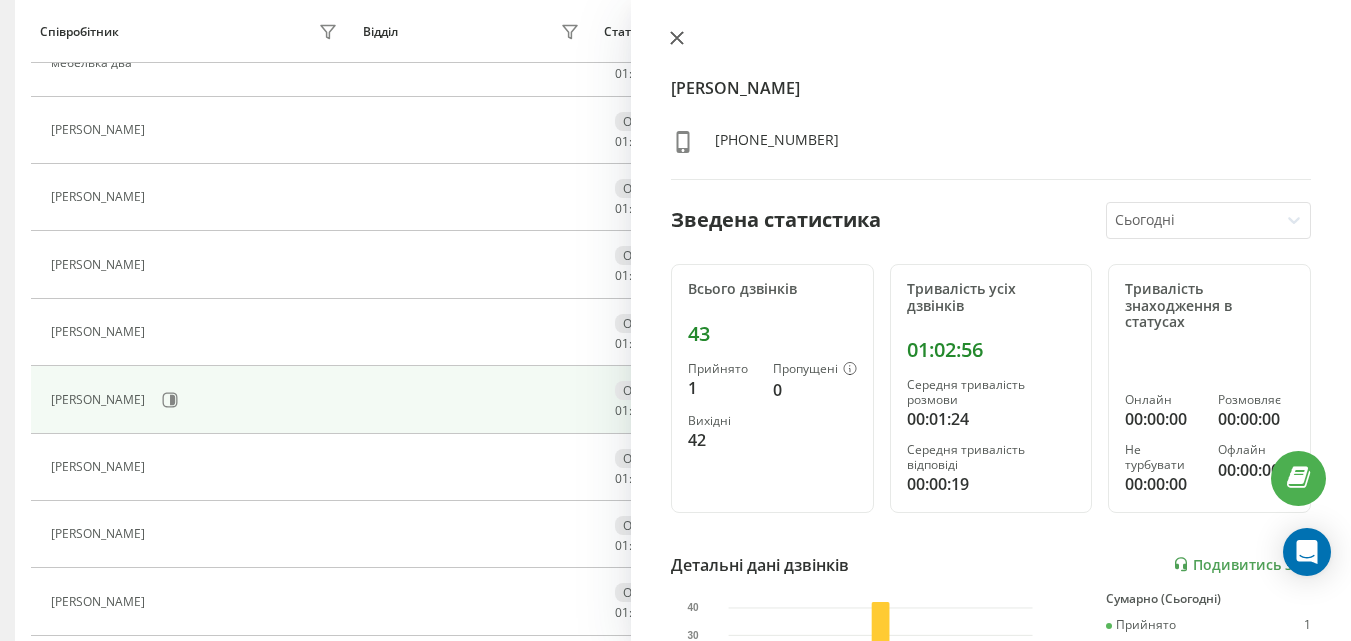 click at bounding box center (677, 39) 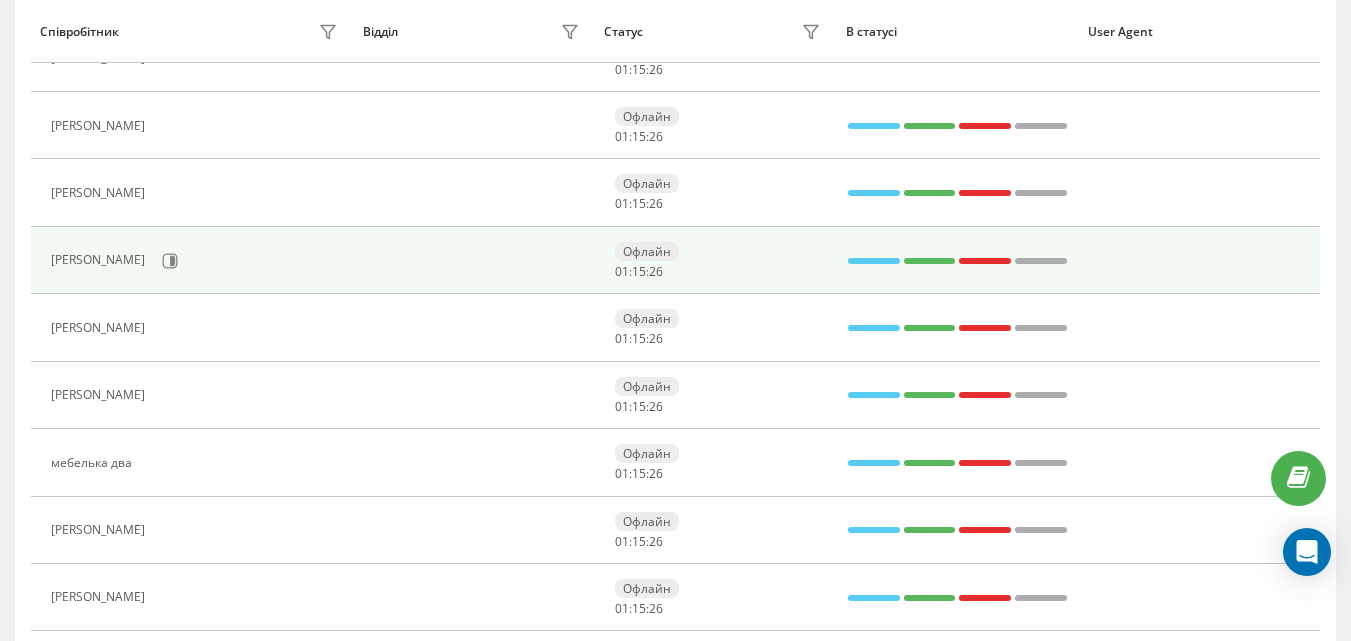 scroll, scrollTop: 700, scrollLeft: 0, axis: vertical 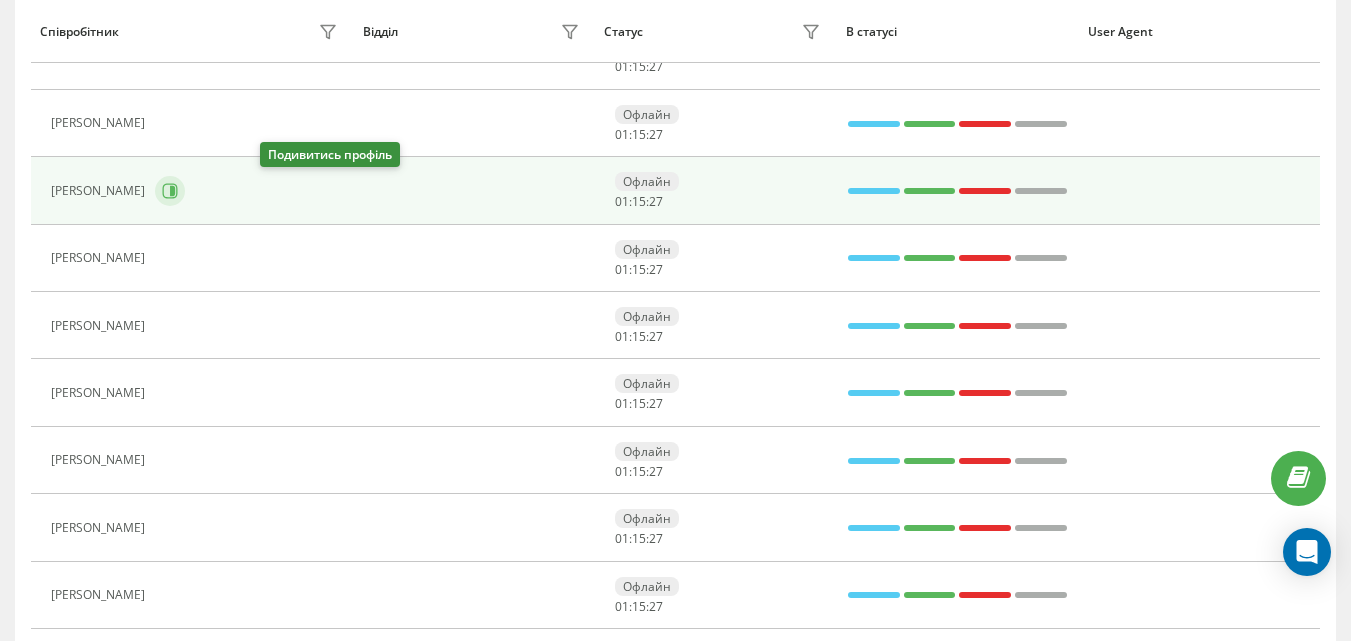 click 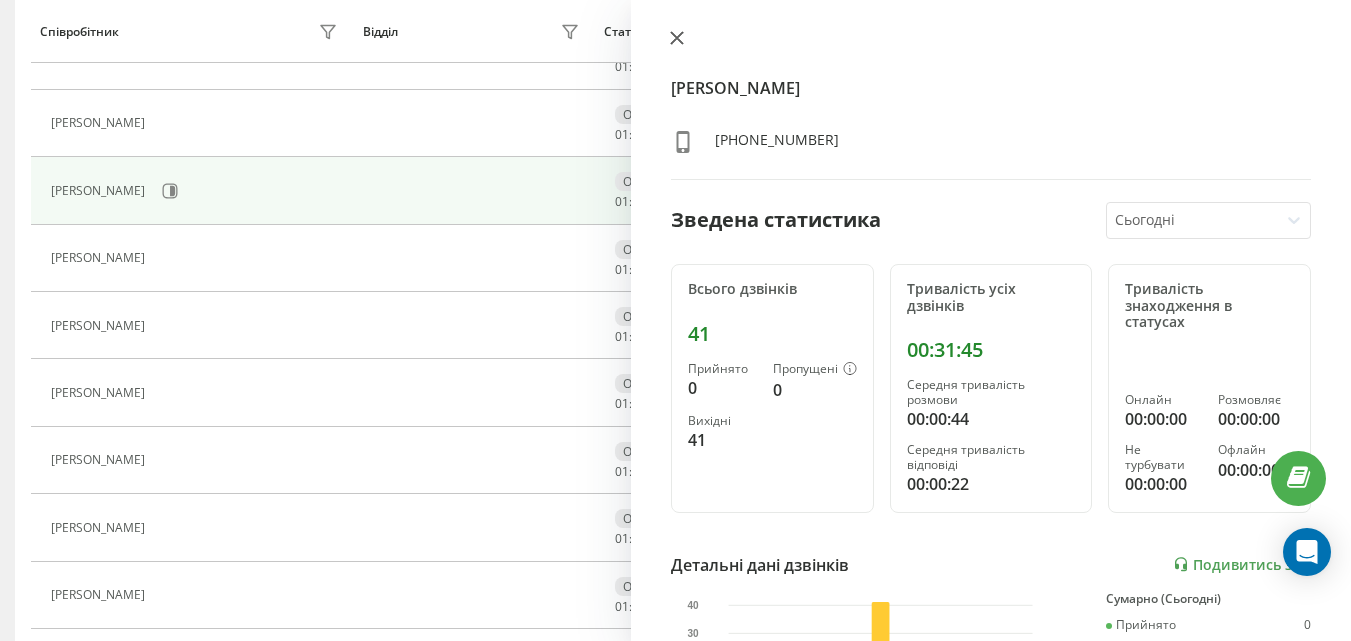 click at bounding box center [677, 39] 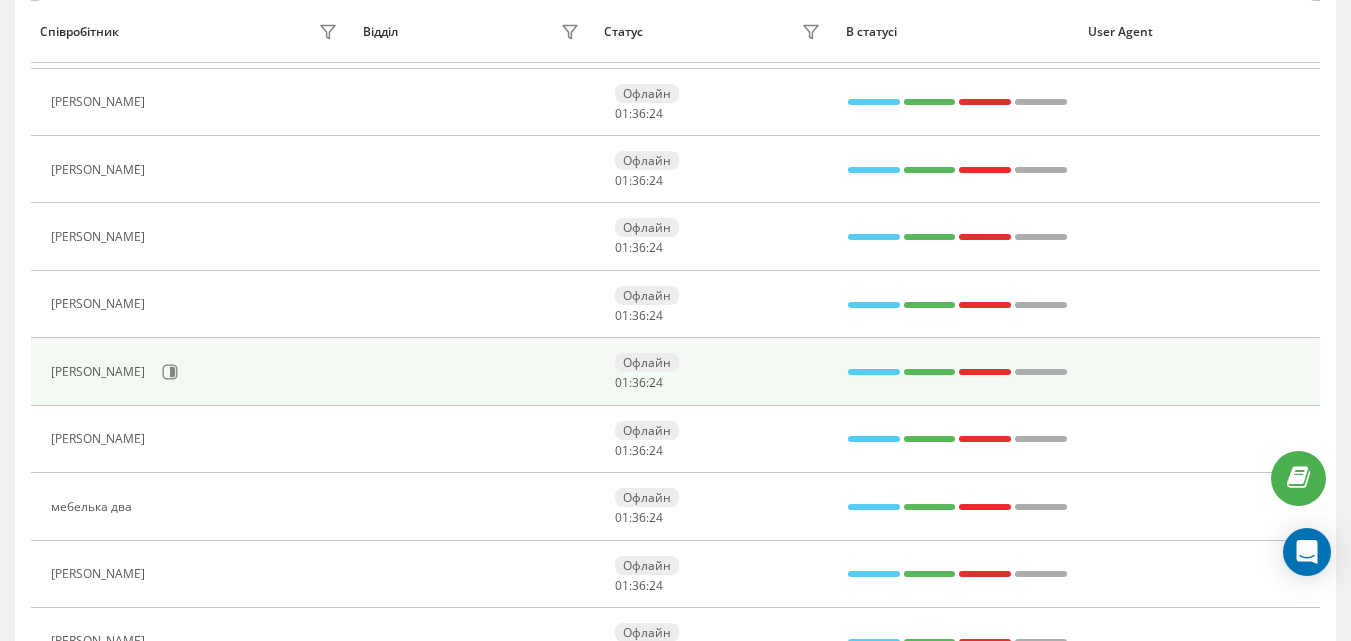 scroll, scrollTop: 737, scrollLeft: 0, axis: vertical 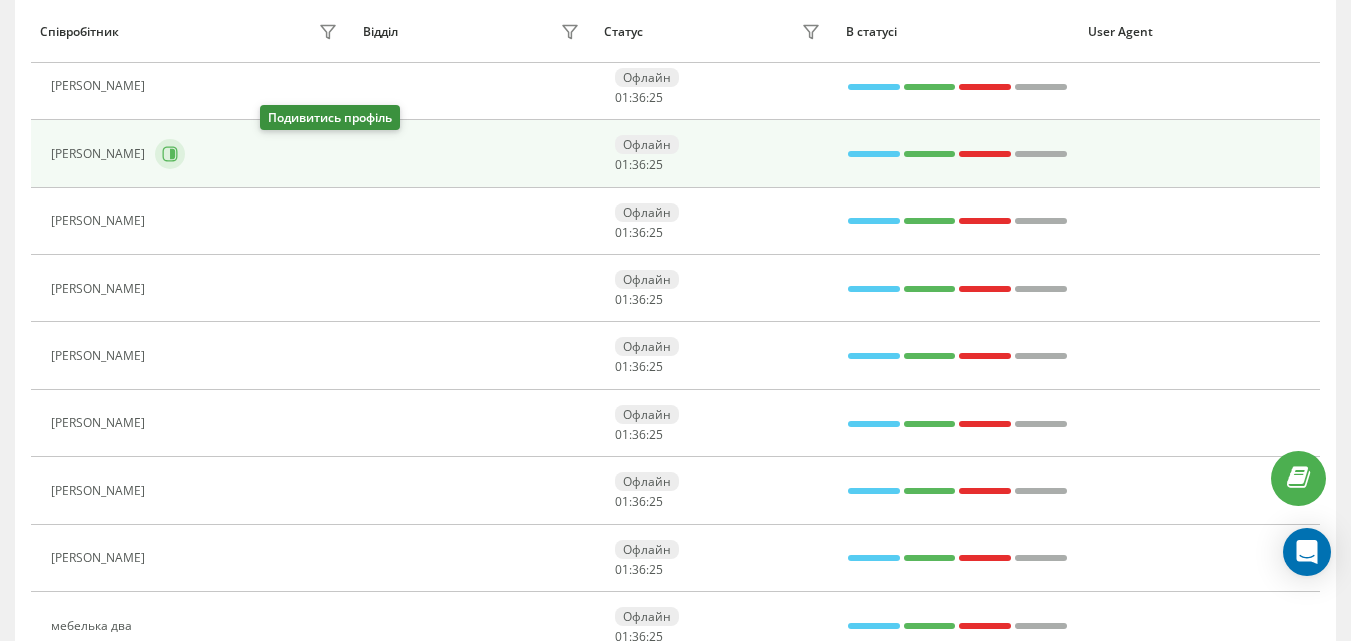 click 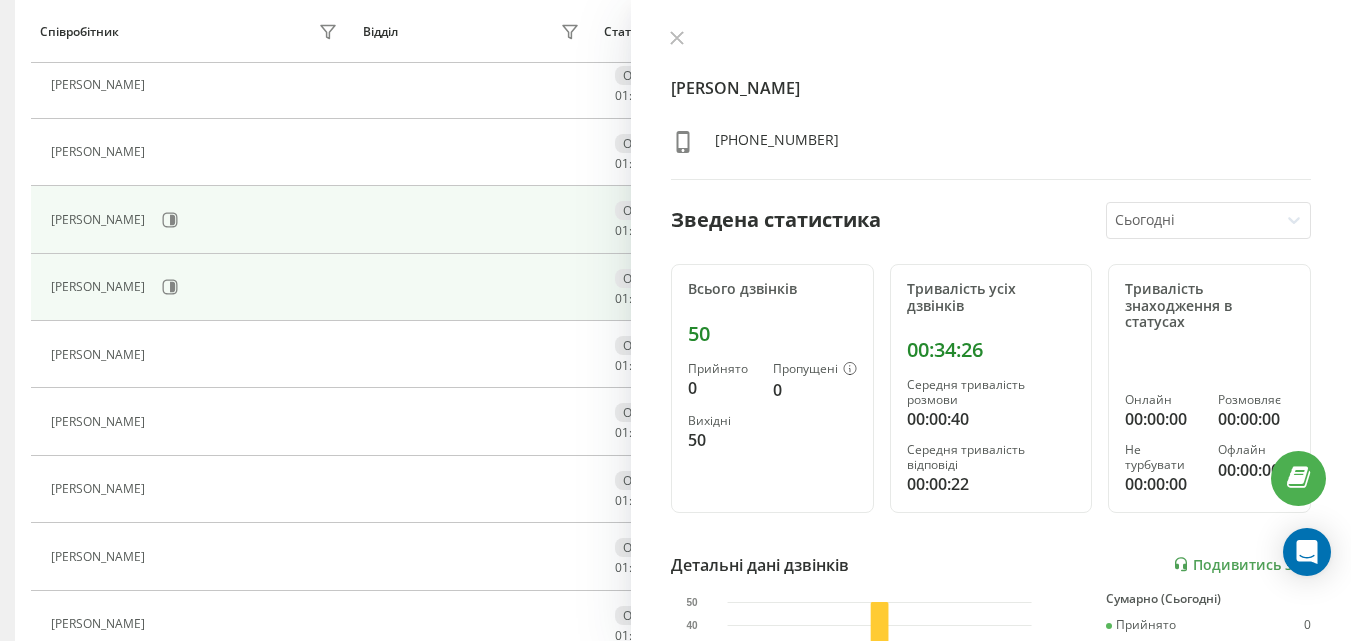 scroll, scrollTop: 637, scrollLeft: 0, axis: vertical 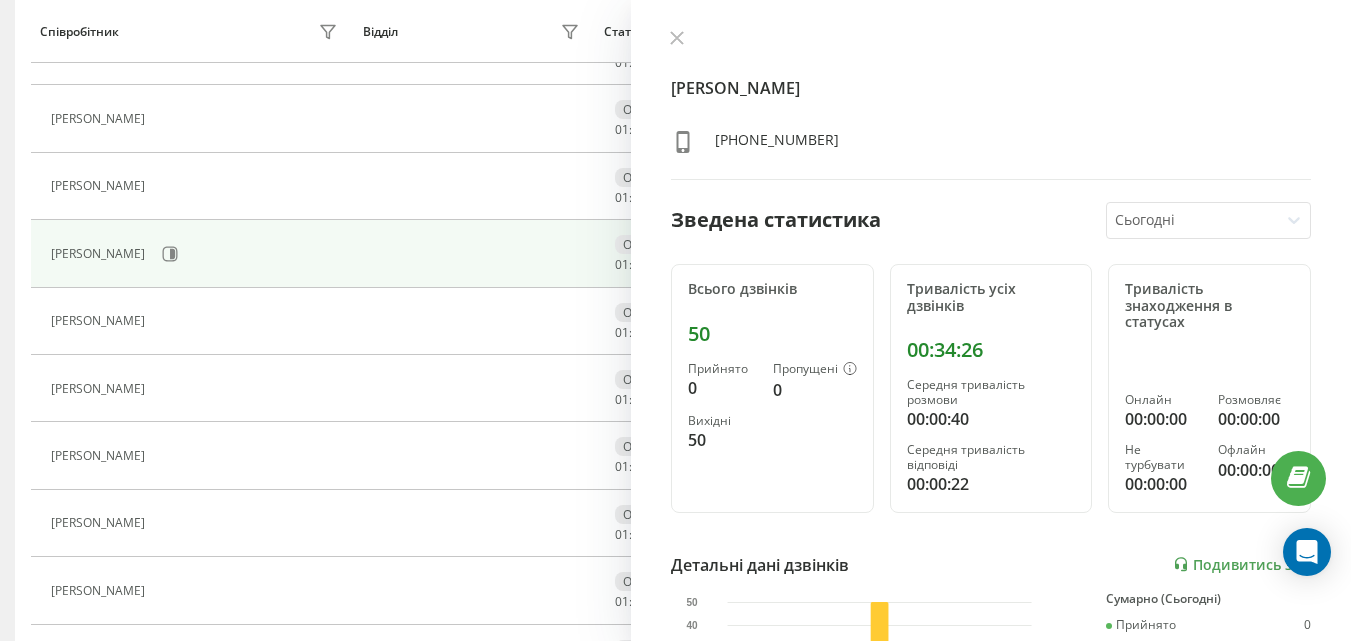 click on "Фесенко Костянтин Миколайович +380632878986 Зведена статистика Сьогодні Всього дзвінків 50 Прийнято 0 Пропущені 0 Вихідні 50 Тривалість усіх дзвінків 00:34:26 Середня тривалість розмови 00:00:40 Середня тривалість відповіді 00:00:22 Тривалість знаходження в статусах Онлайн 00:00:00 Розмовляє 00:00:00 Не турбувати 00:00:00 Офлайн 00:00:00 Детальні дані дзвінків Подивитись звіт 10 лип 0 10 20 30 40 50 Сумарно (Сьогодні) Прийнято 0 Пропущені 0 Вихідні 50   Подивитись деталі Детальні дані статусів 10 лип Сумарно (Сьогодні) Онлайн 00:00:00 Розмовляє 00:00:00 Не турбувати 00:00:00 Офлайн 00:00:00   Подивитись деталі" at bounding box center (991, 320) 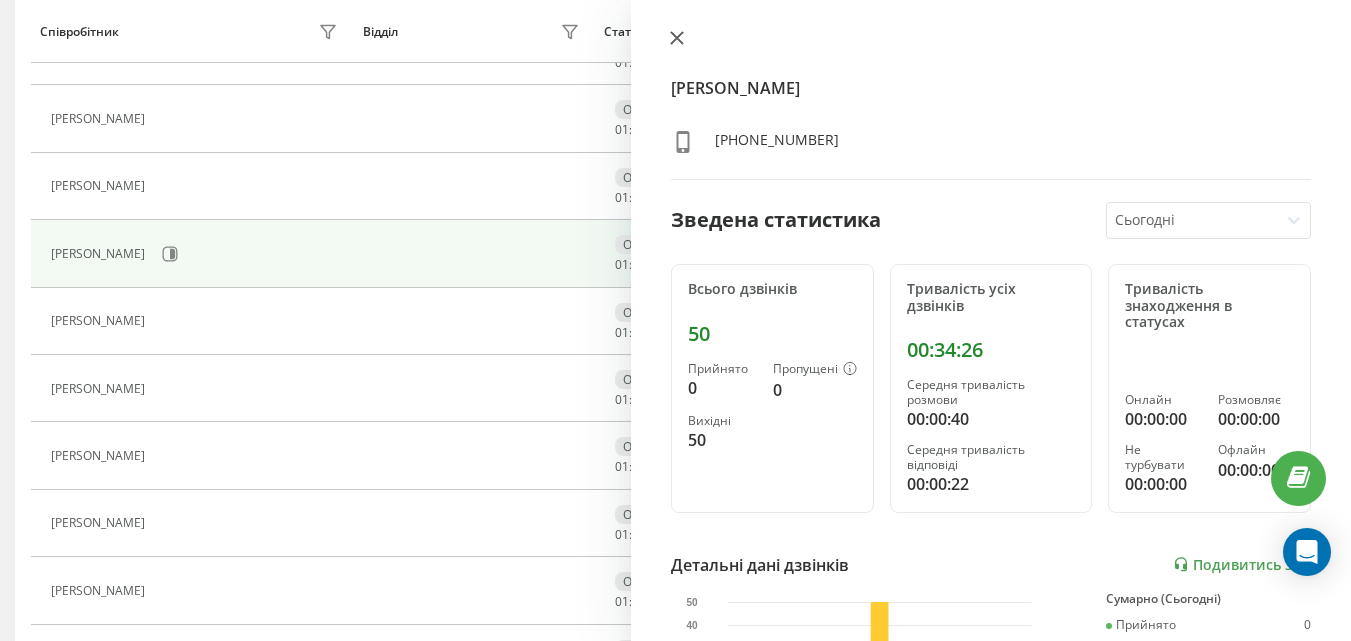 click 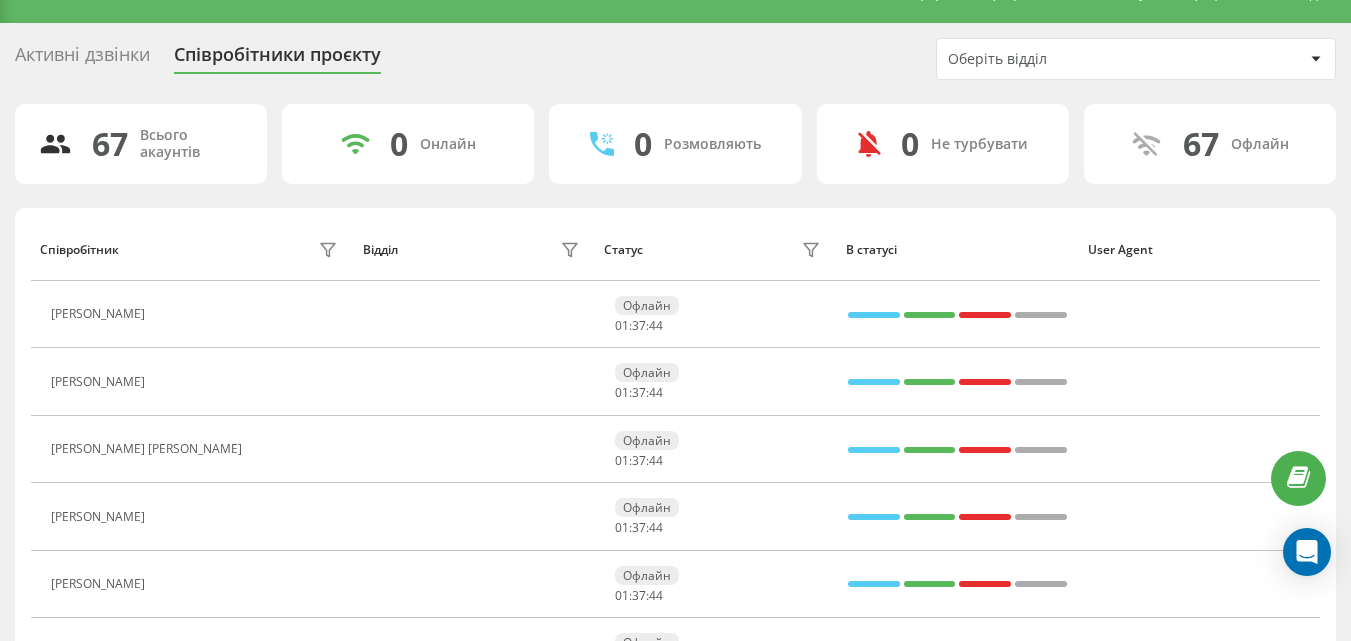 scroll, scrollTop: 0, scrollLeft: 0, axis: both 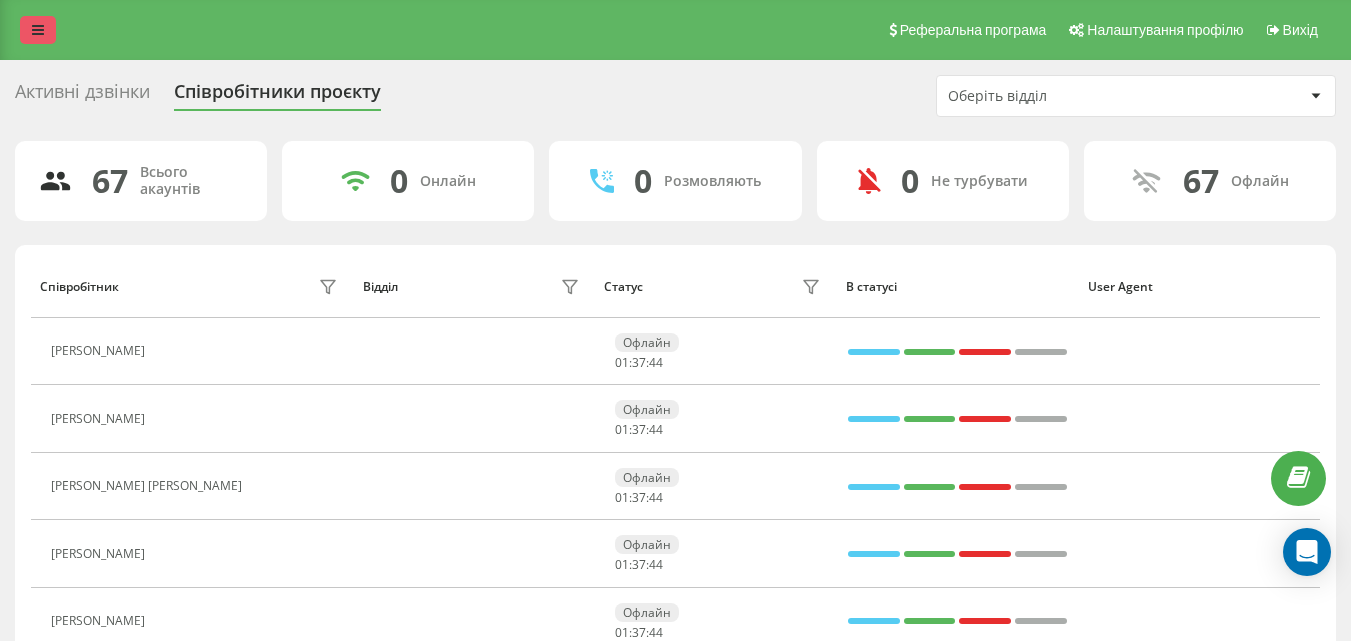 click at bounding box center [38, 30] 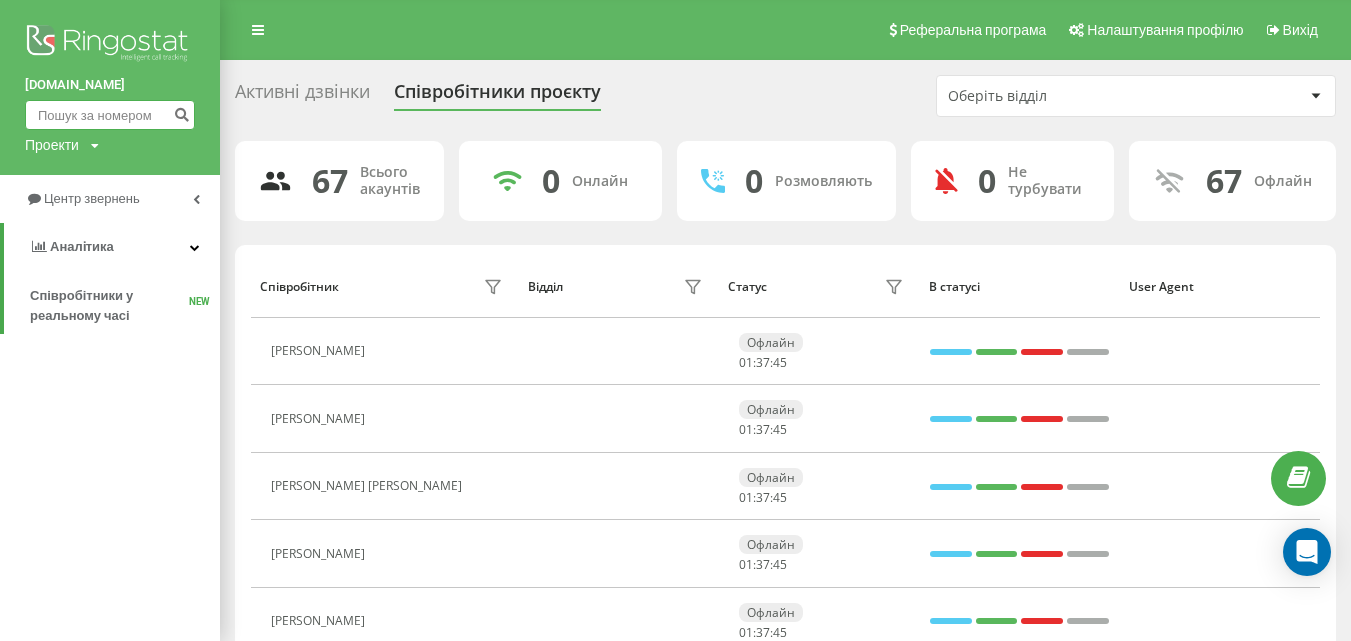 click at bounding box center [110, 115] 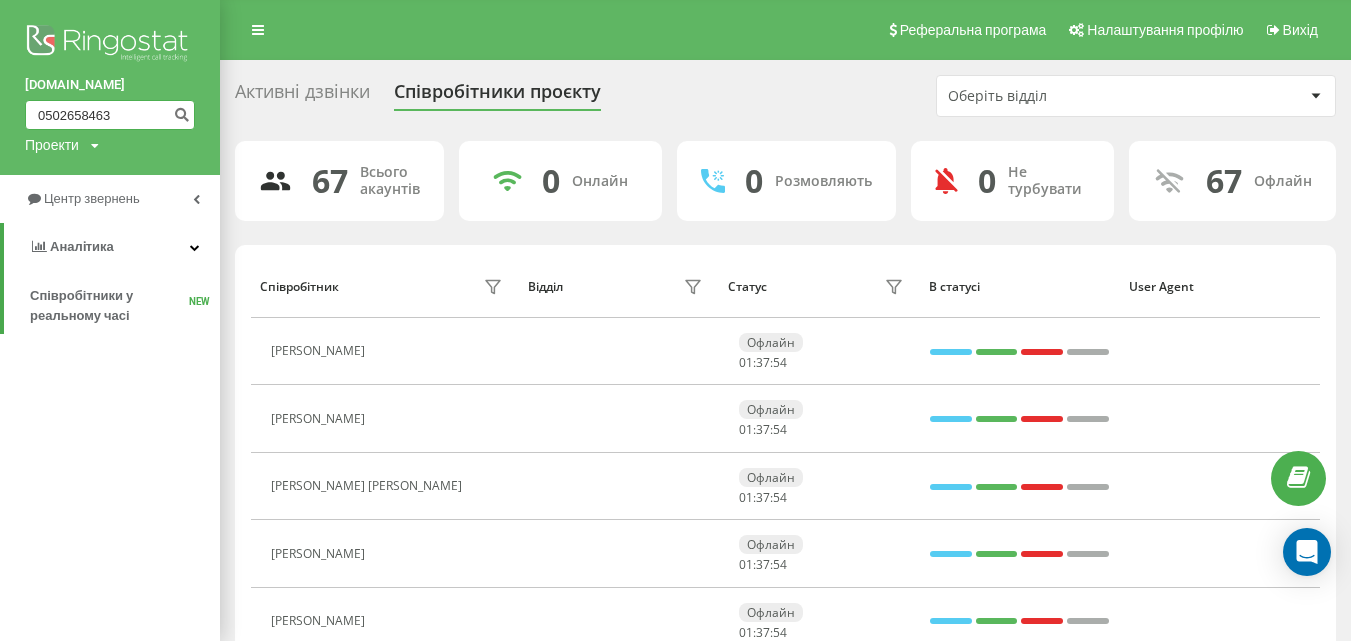 type on "0502658463" 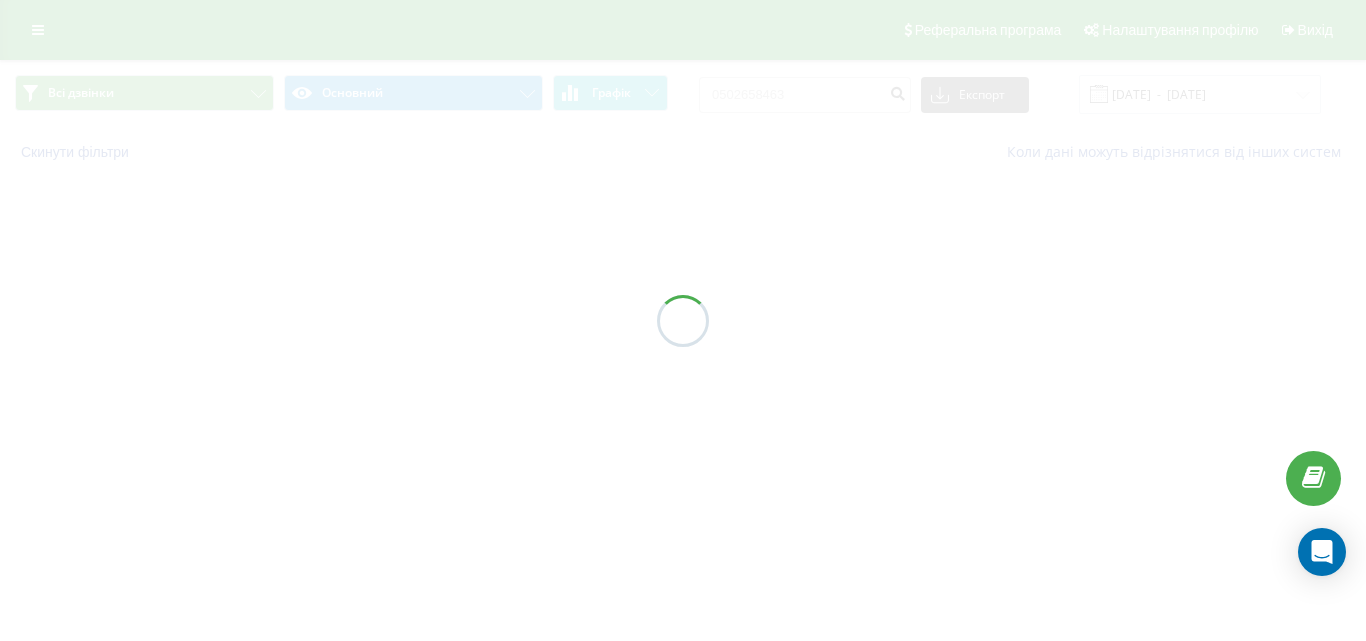 scroll, scrollTop: 0, scrollLeft: 0, axis: both 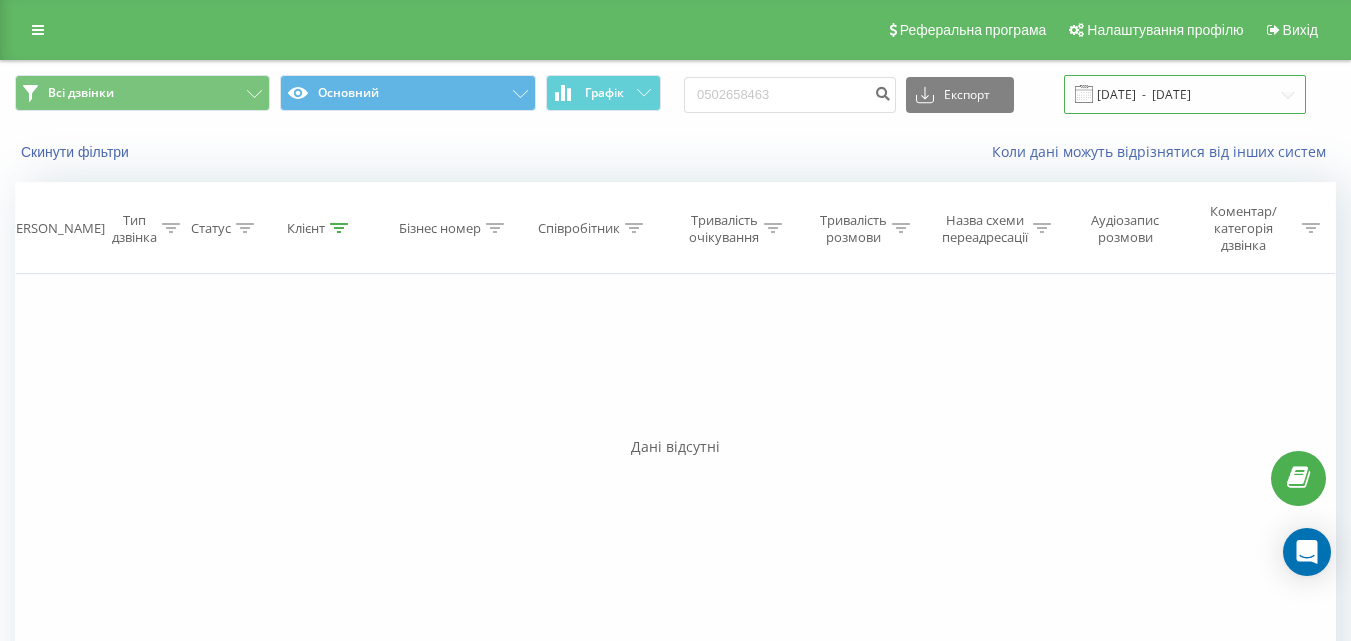 click on "[DATE]  -  [DATE]" at bounding box center (1185, 94) 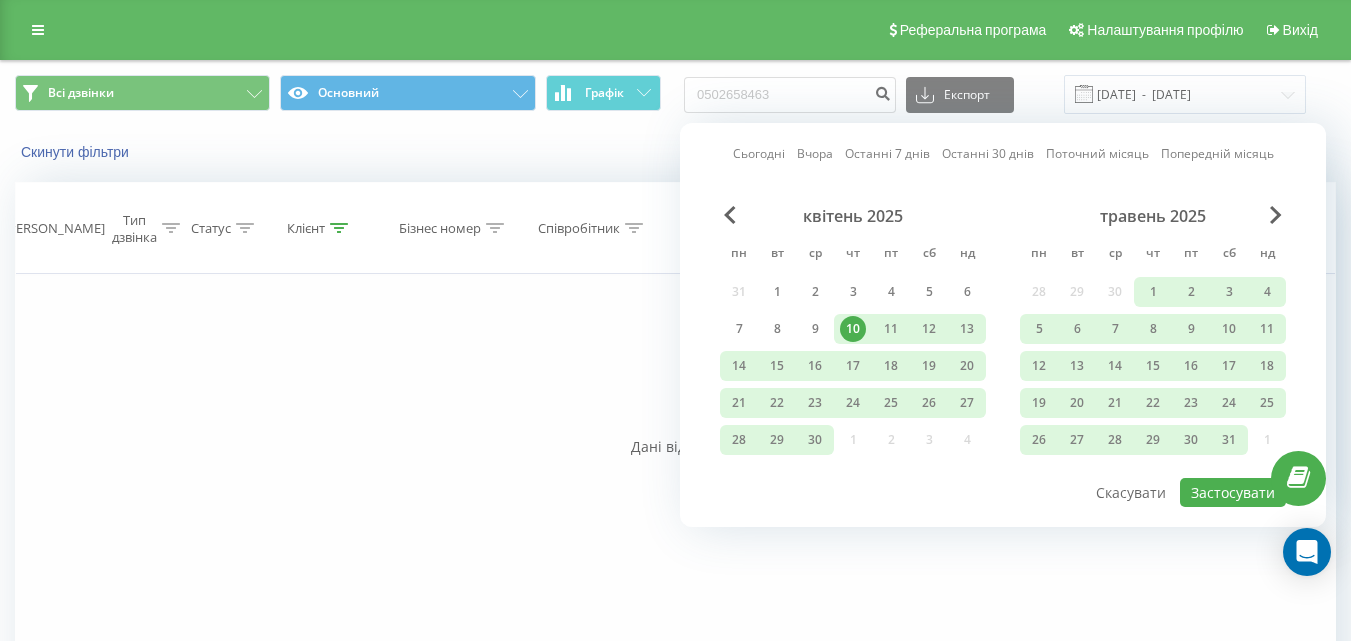click on "Сьогодні Вчора Останні 7 днів Останні 30 днів Поточний місяць Попередній місяць квітень 2025 пн вт ср чт пт сб нд 31 1 2 3 4 5 6 7 8 9 10 11 12 13 14 15 16 17 18 19 20 21 22 23 24 25 26 27 28 29 30 1 2 3 4 травень 2025 пн вт ср чт пт сб нд 28 29 30 1 2 3 4 5 6 7 8 9 10 11 12 13 14 15 16 17 18 19 20 21 22 23 24 25 26 27 28 29 30 31 1 Застосувати Скасувати" at bounding box center (1003, 325) 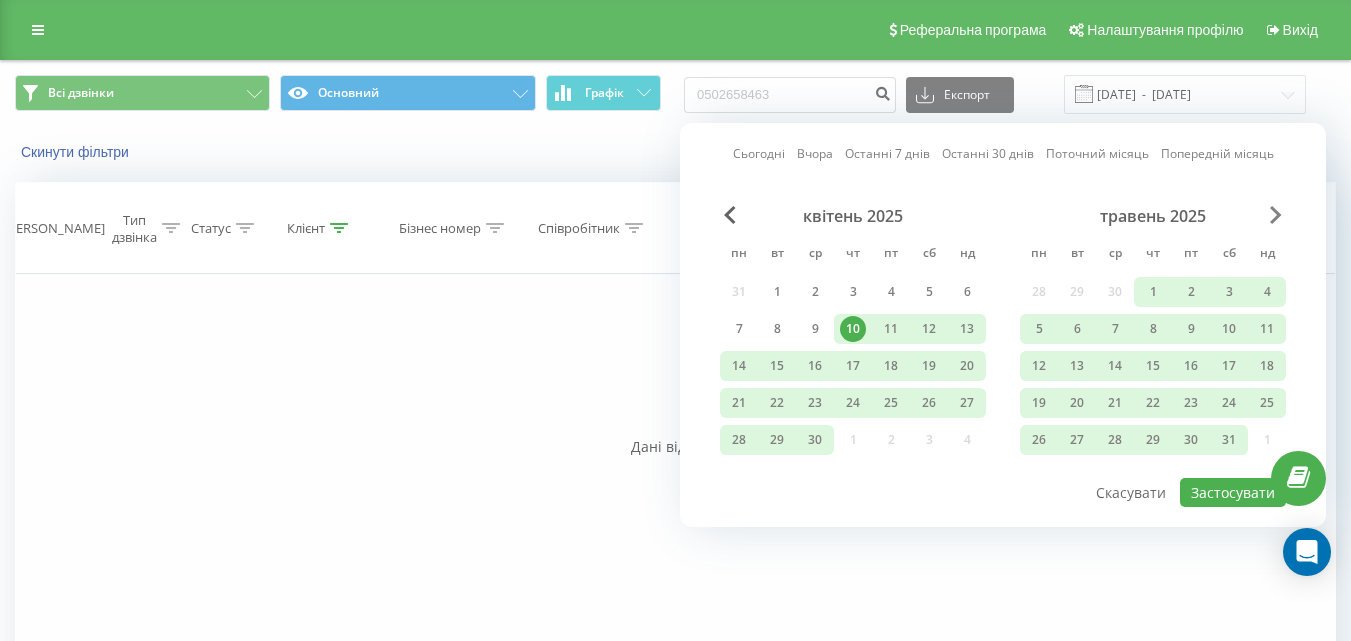 click at bounding box center [1276, 215] 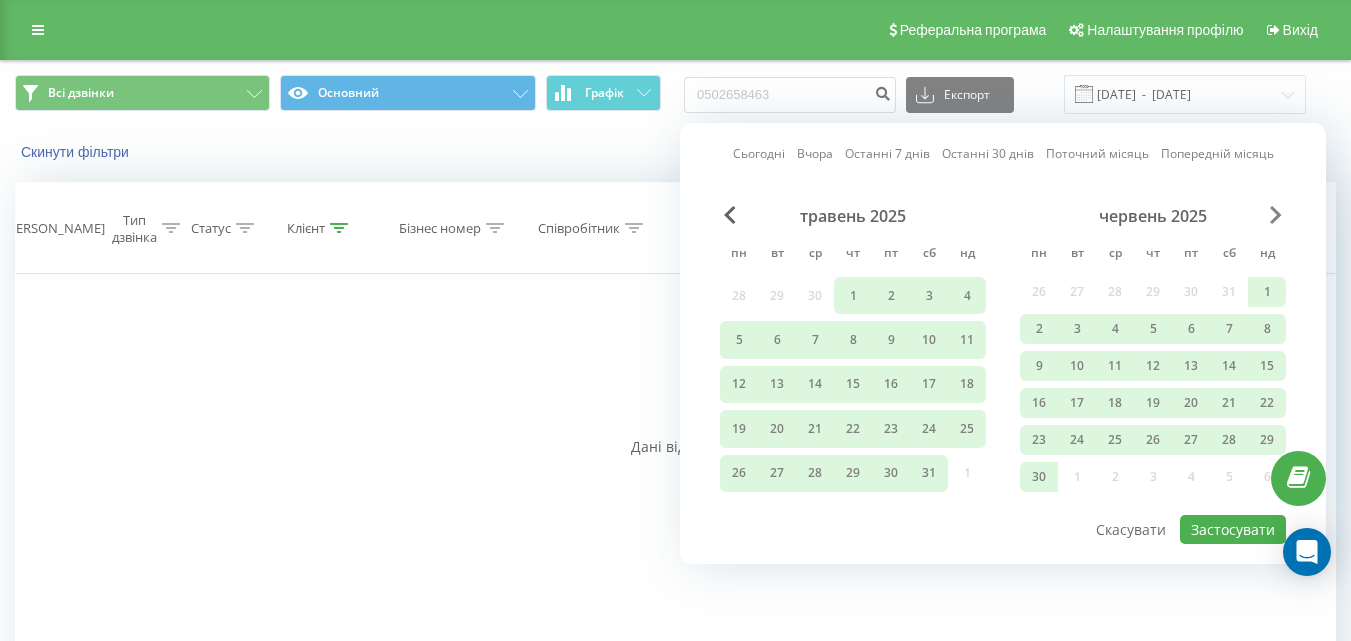 click at bounding box center [1276, 215] 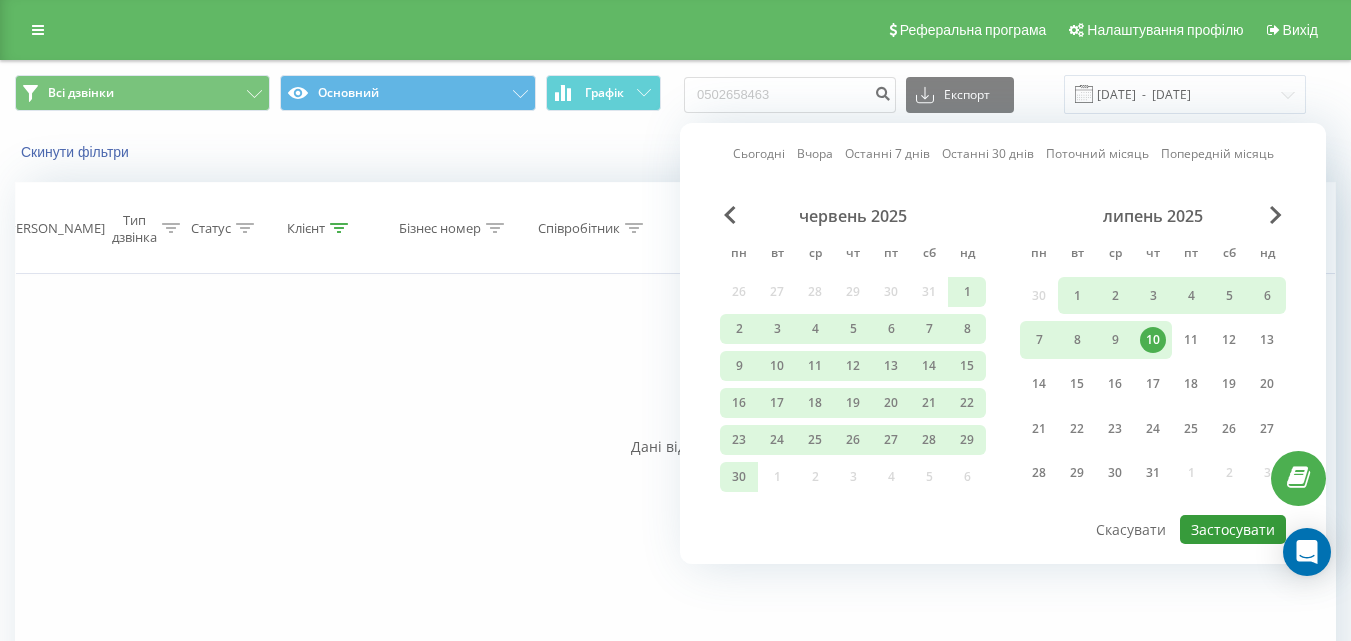 click on "Застосувати" at bounding box center [1233, 529] 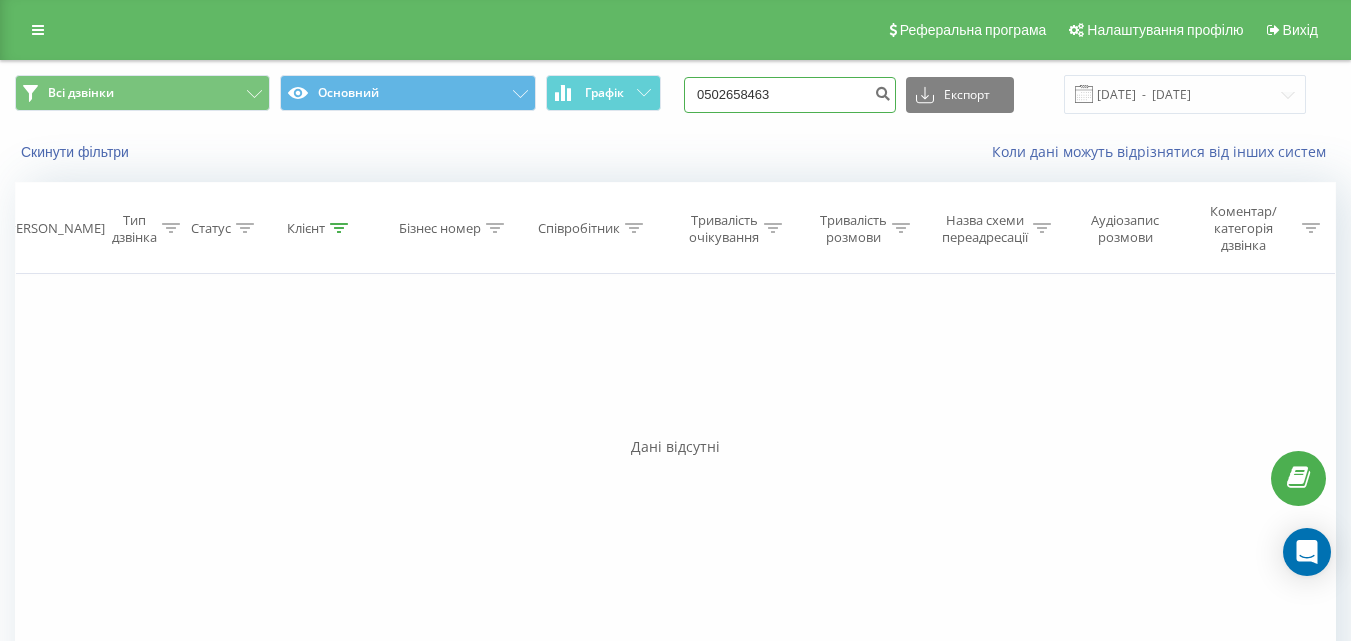 click on "0502658463" at bounding box center (790, 95) 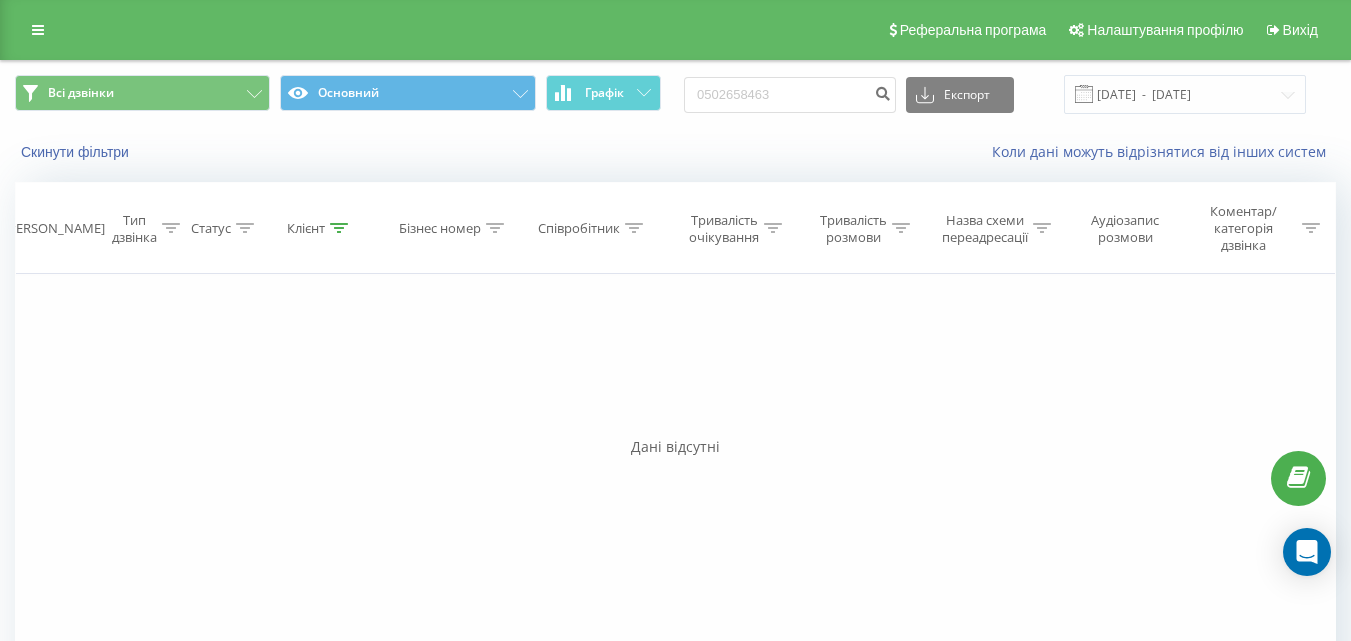 click on "Фільтрувати за умовою Дорівнює Введіть значення Скасувати OK Фільтрувати за умовою Дорівнює Введіть значення Скасувати OK Фільтрувати за умовою Містить Скасувати OK Фільтрувати за умовою Містить Скасувати OK Фільтрувати за умовою Містить Скасувати OK Фільтрувати за умовою Дорівнює Скасувати OK Фільтрувати за умовою Дорівнює Скасувати OK Фільтрувати за умовою Містить Скасувати OK Фільтрувати за умовою Дорівнює Введіть значення Скасувати OK" at bounding box center [675, 499] 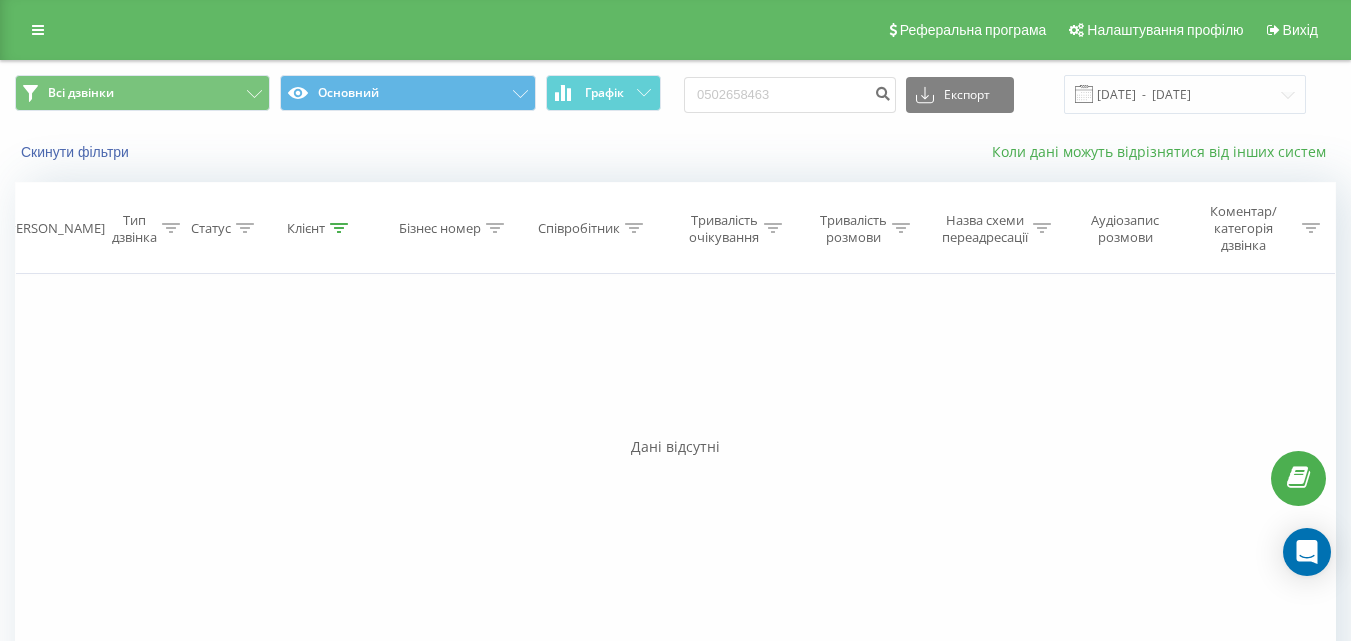 click on "Коли дані можуть відрізнятися вiд інших систем" at bounding box center (1164, 151) 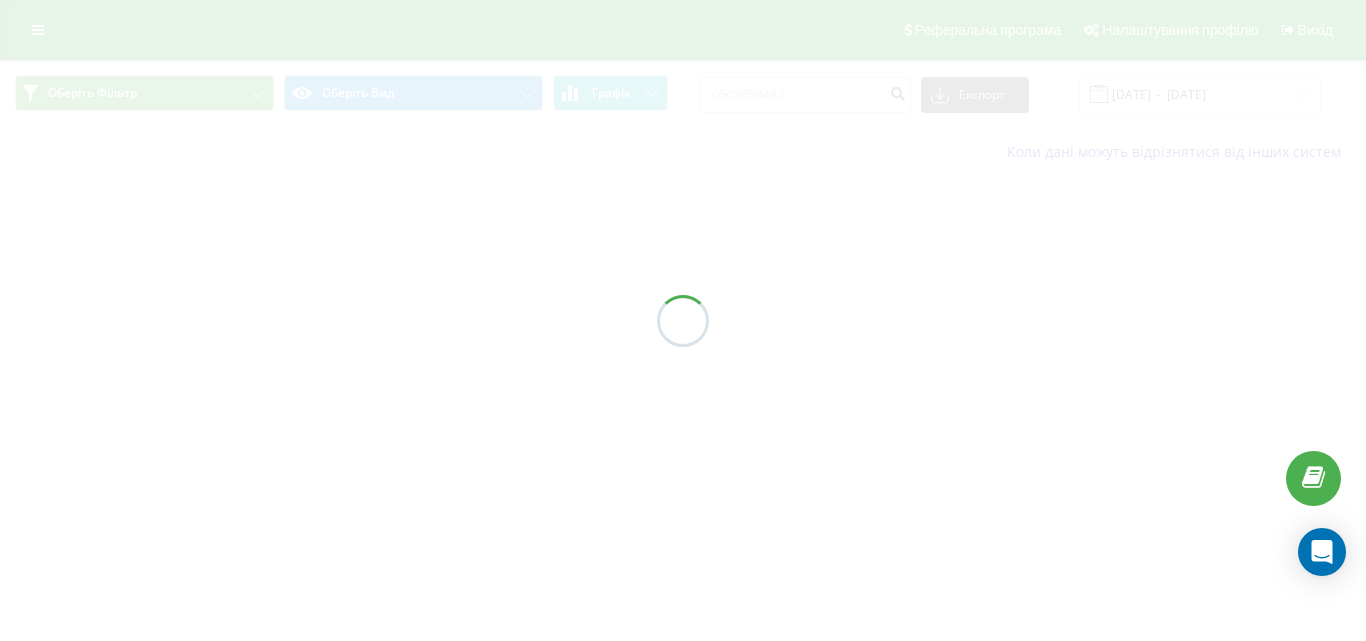 scroll, scrollTop: 0, scrollLeft: 0, axis: both 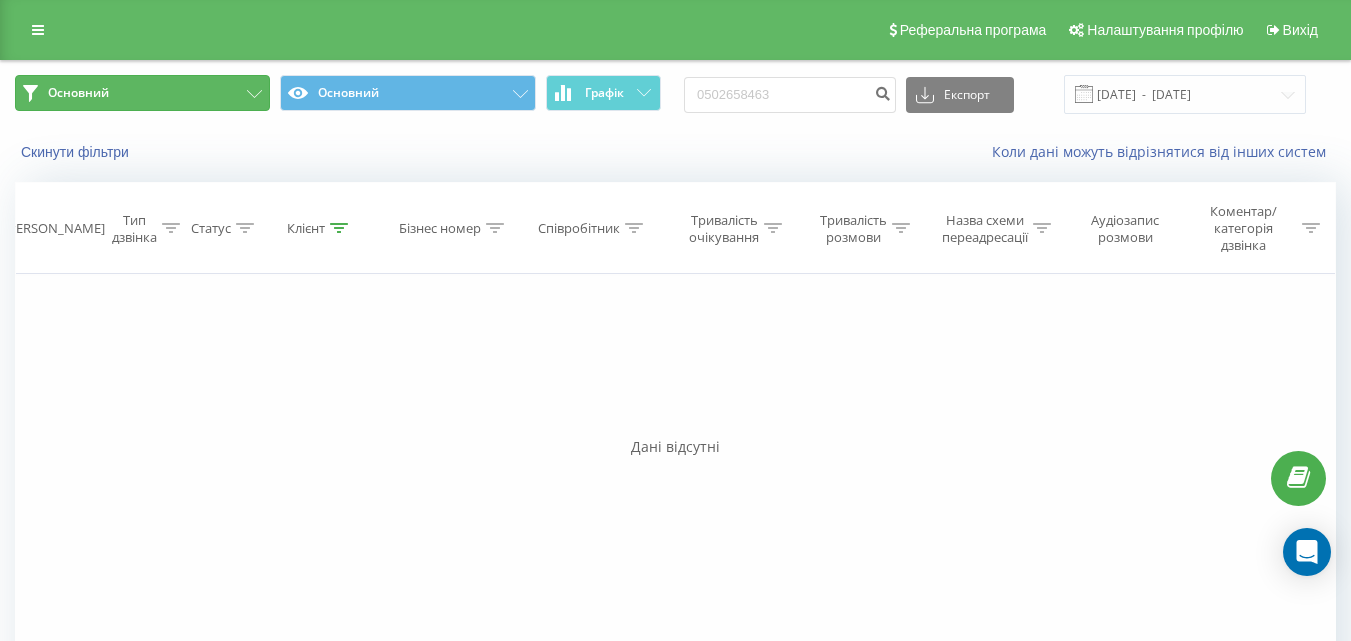 click on "Основний" at bounding box center [142, 93] 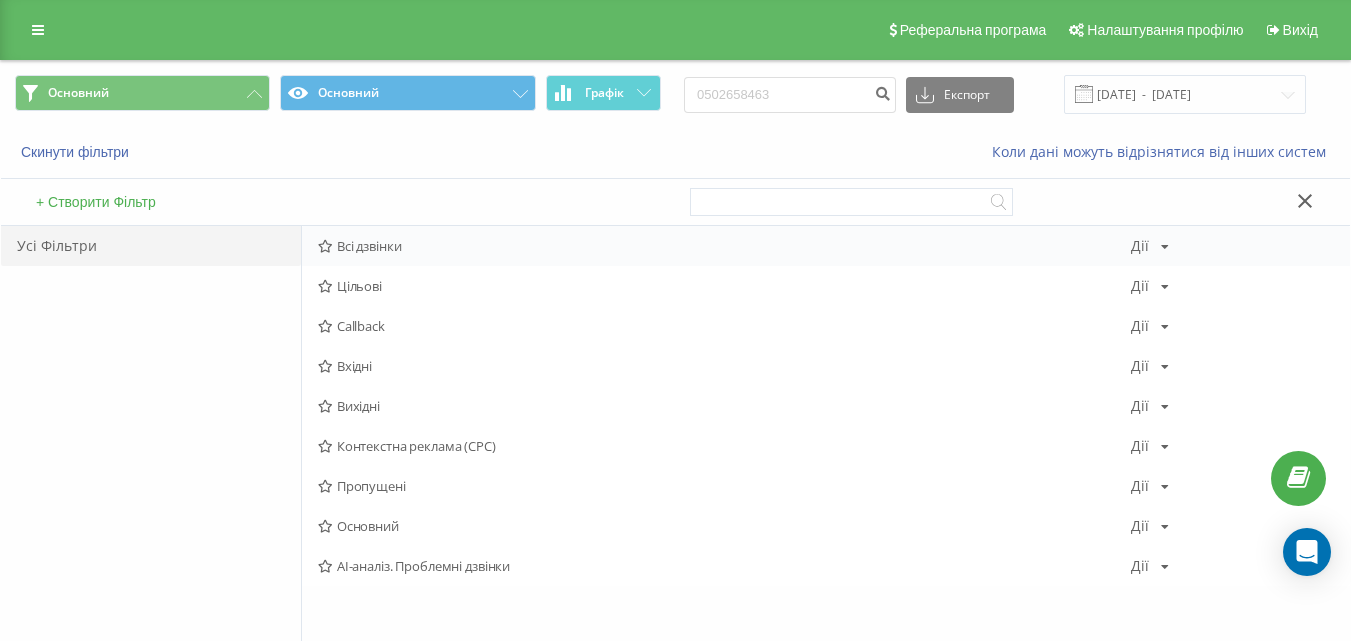 click on "Всі дзвінки" at bounding box center (724, 246) 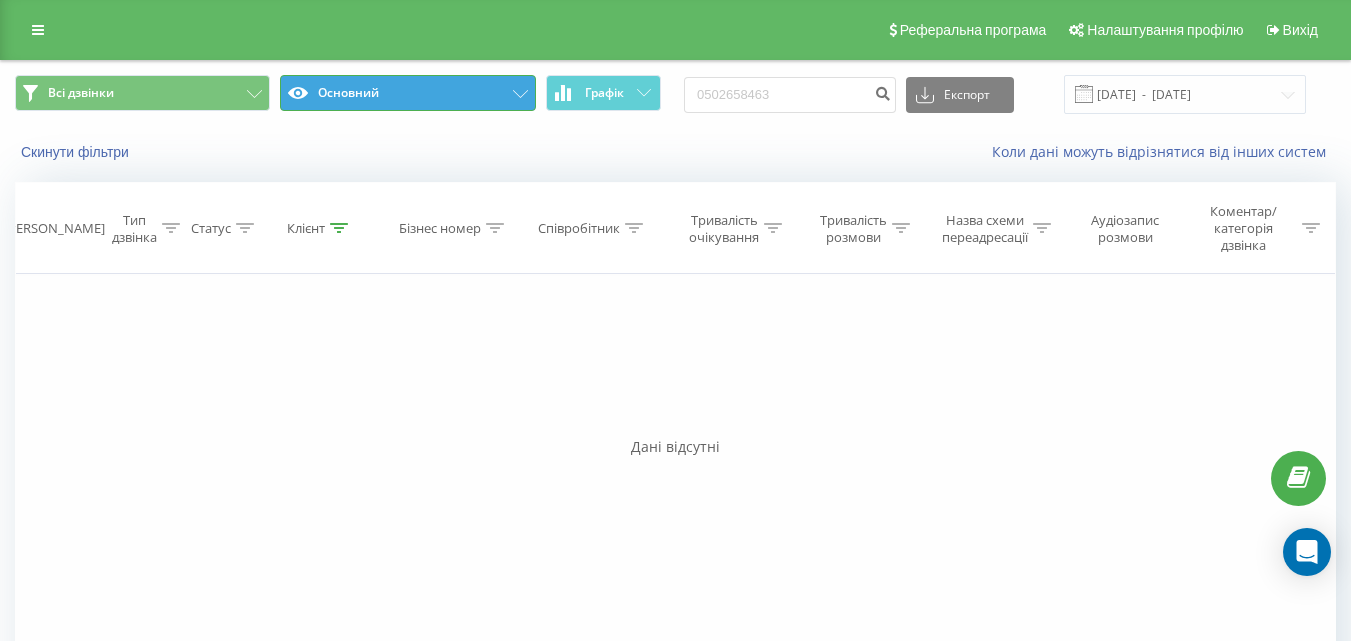 click on "Основний" at bounding box center [407, 93] 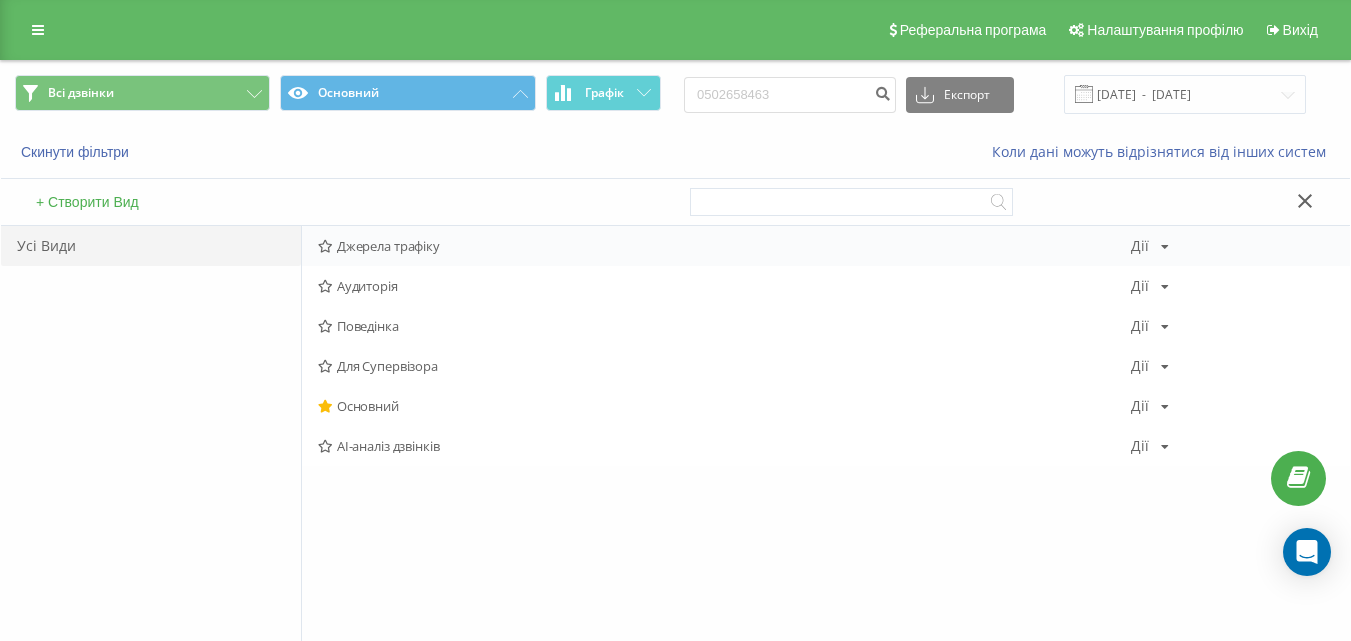 click on "Джерела трафіку" at bounding box center [724, 246] 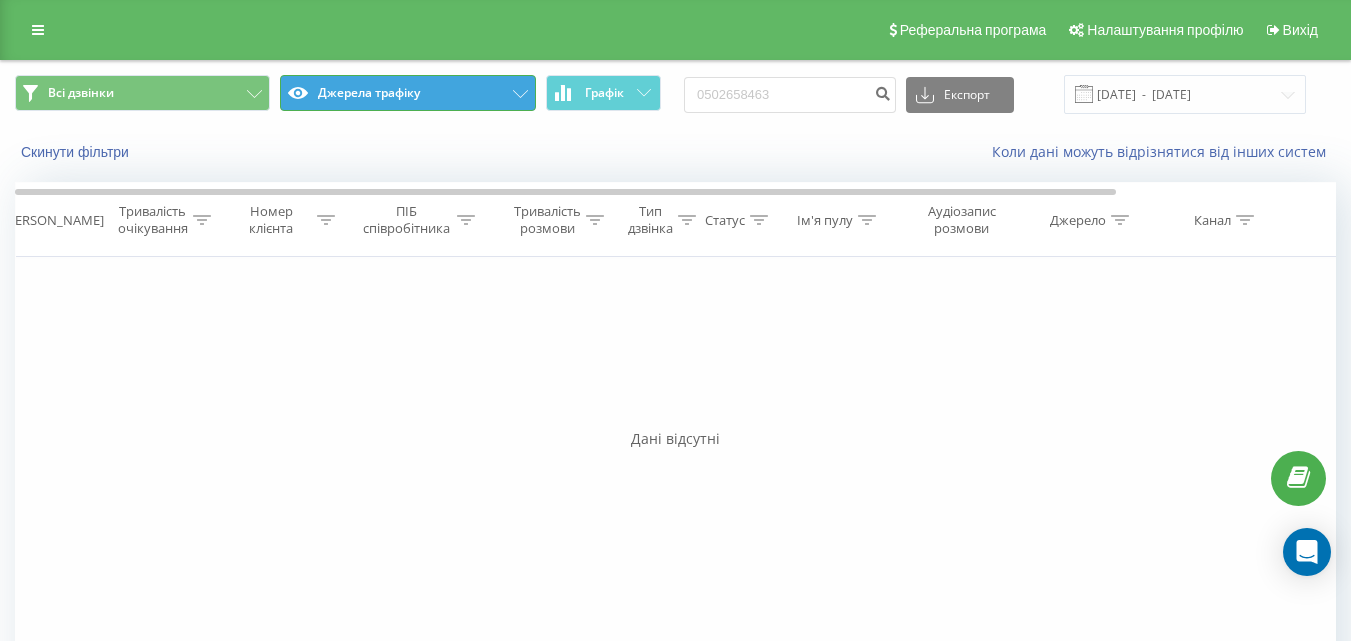 click on "Джерела трафіку" at bounding box center (407, 93) 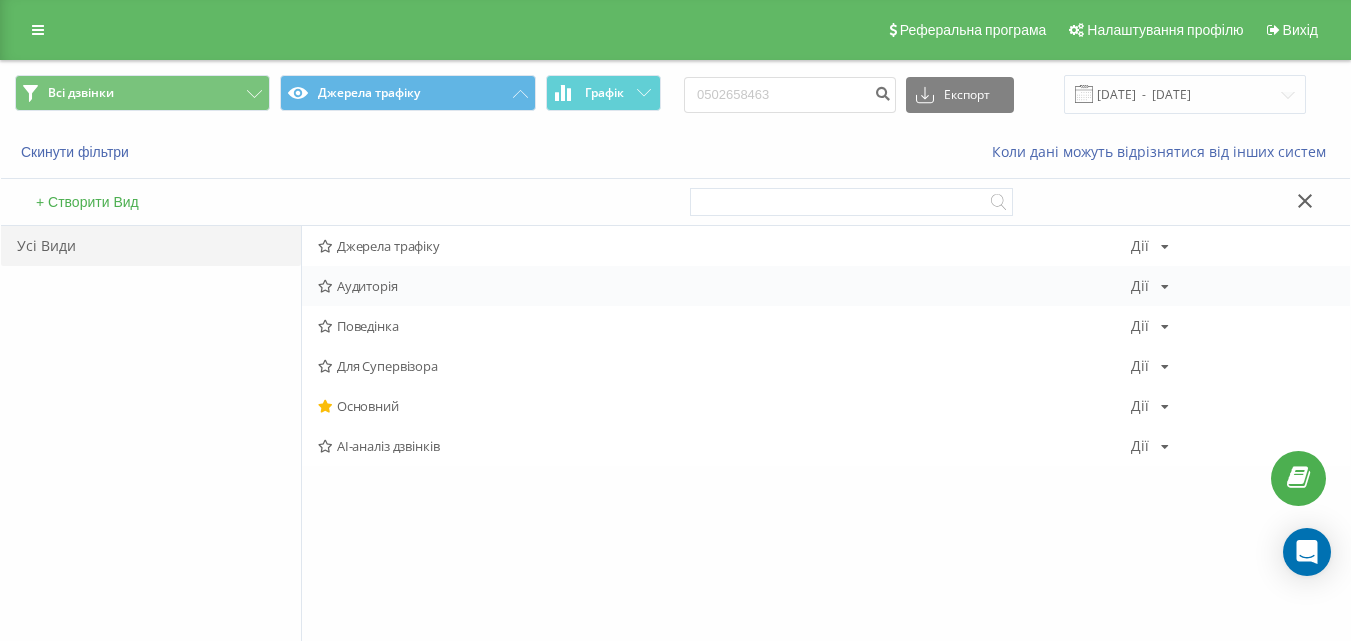 click on "Аудиторія Дії Редагувати Копіювати Видалити За замовчуванням Поділитися" at bounding box center [826, 286] 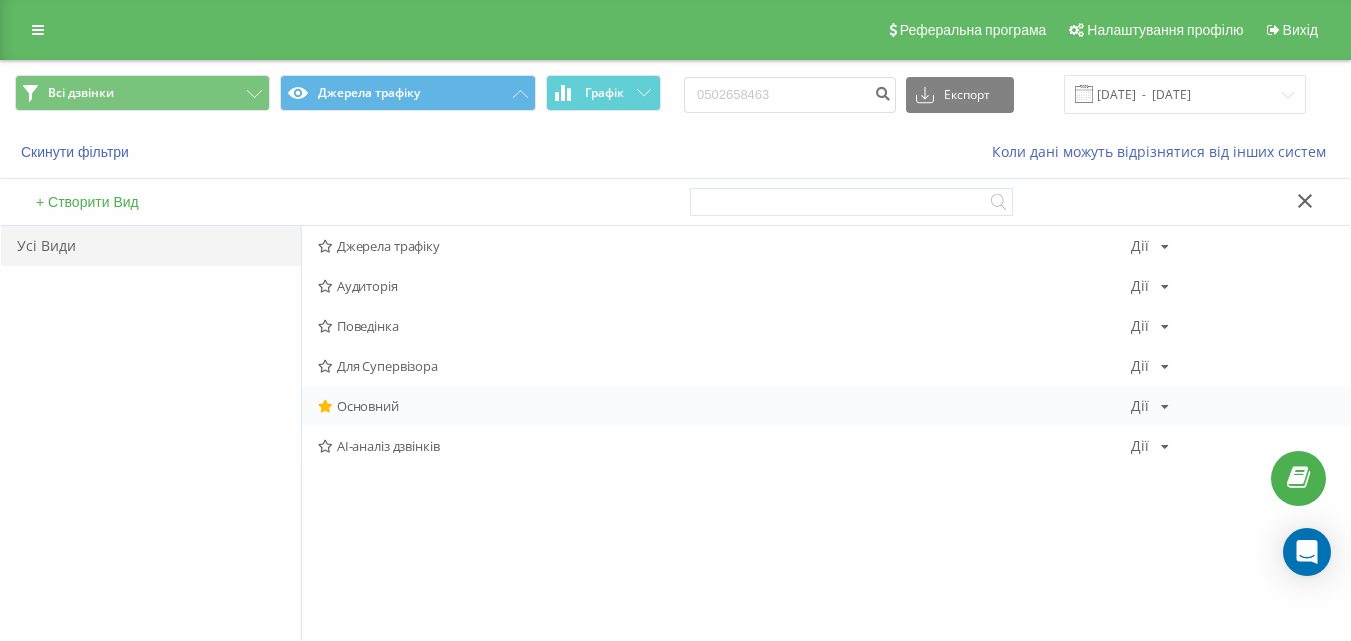 click on "Основний" at bounding box center [724, 406] 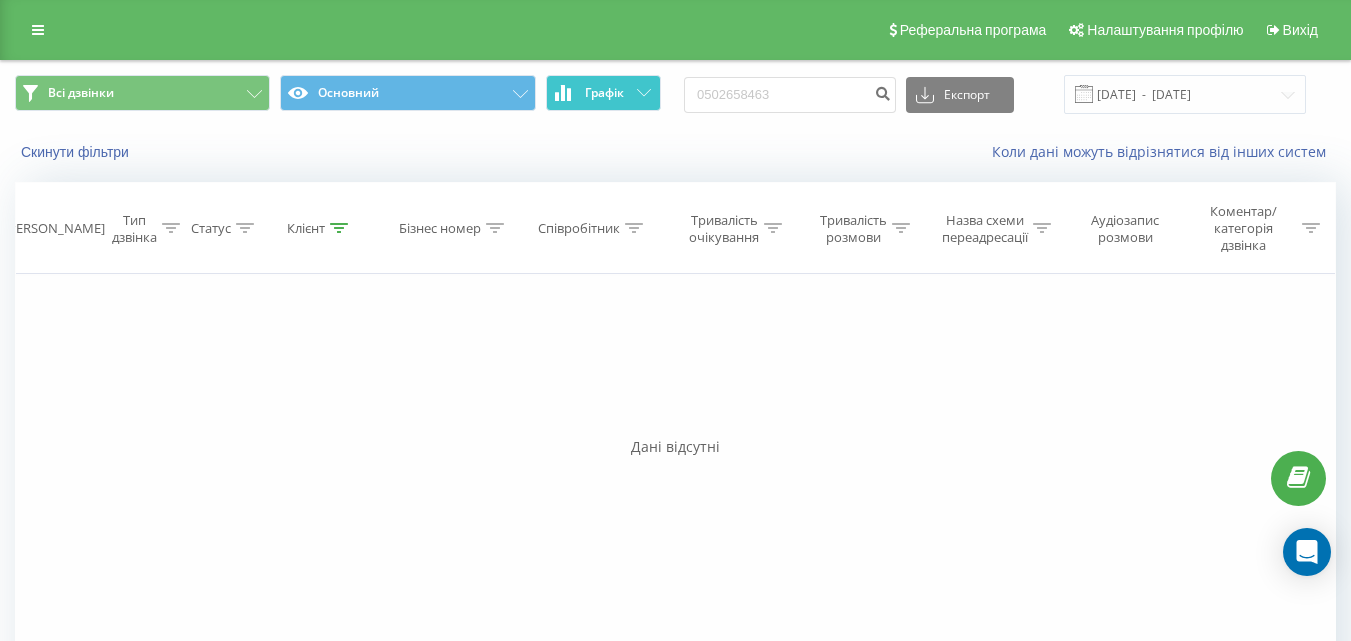 click on "Графік" at bounding box center [603, 93] 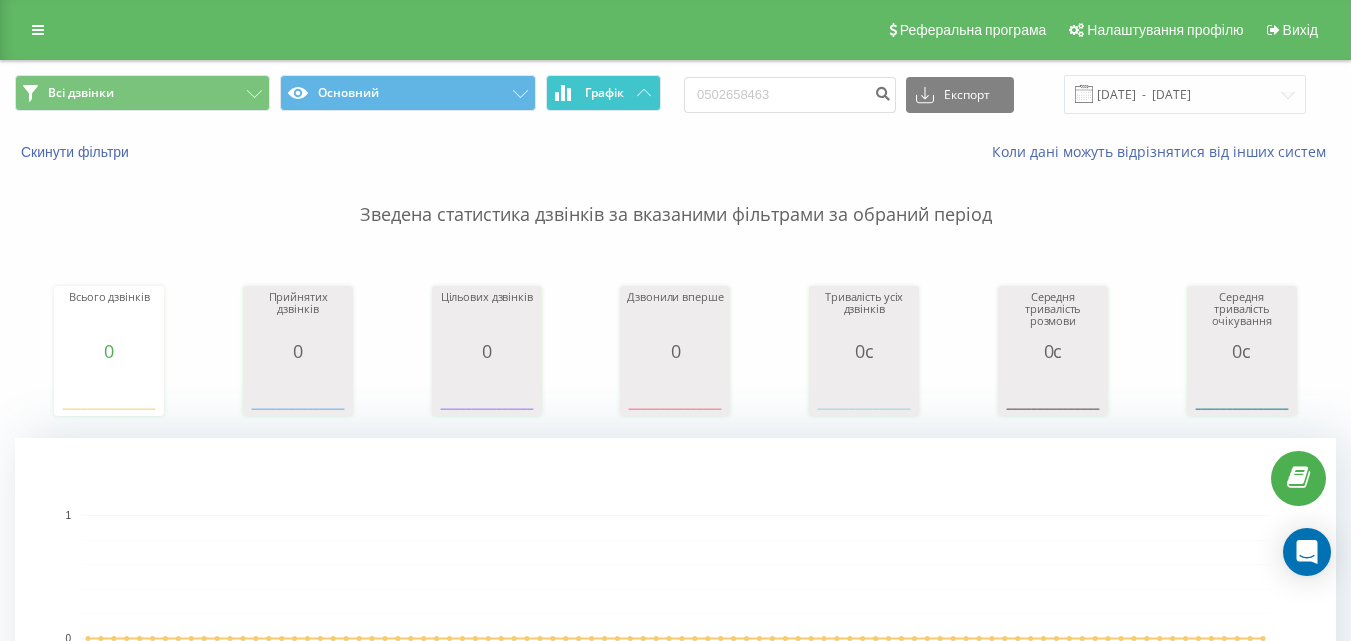 click 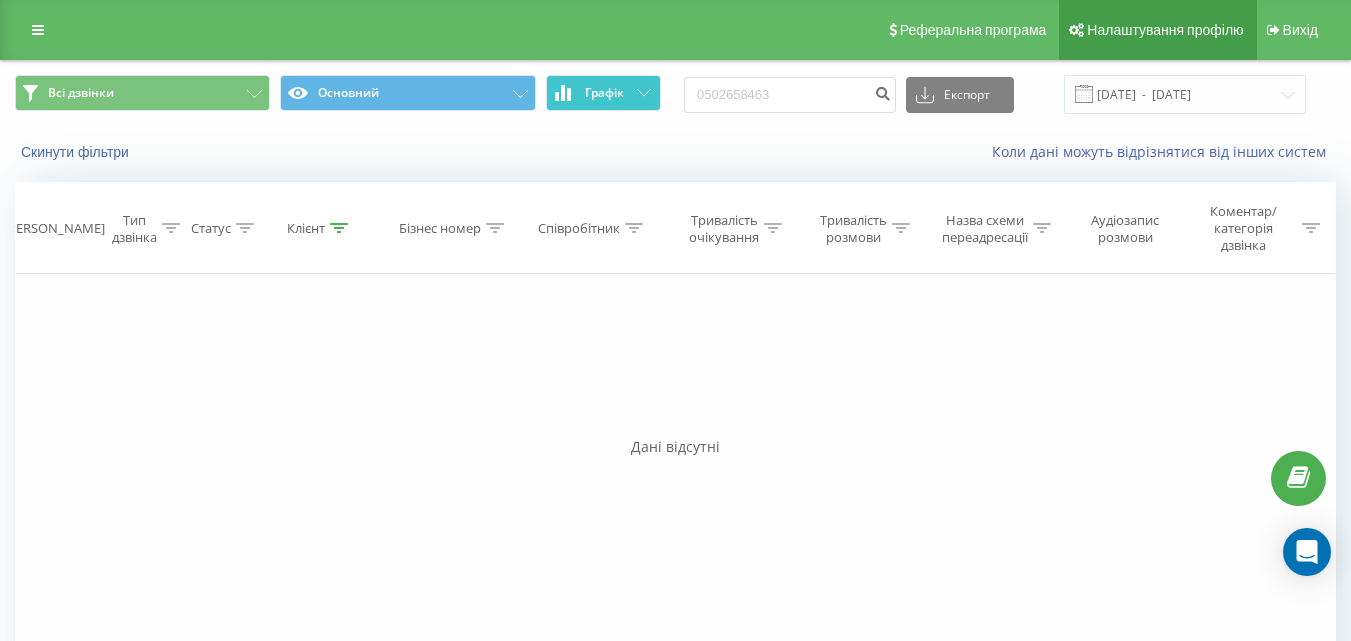 click on "Налаштування профілю" at bounding box center (1157, 30) 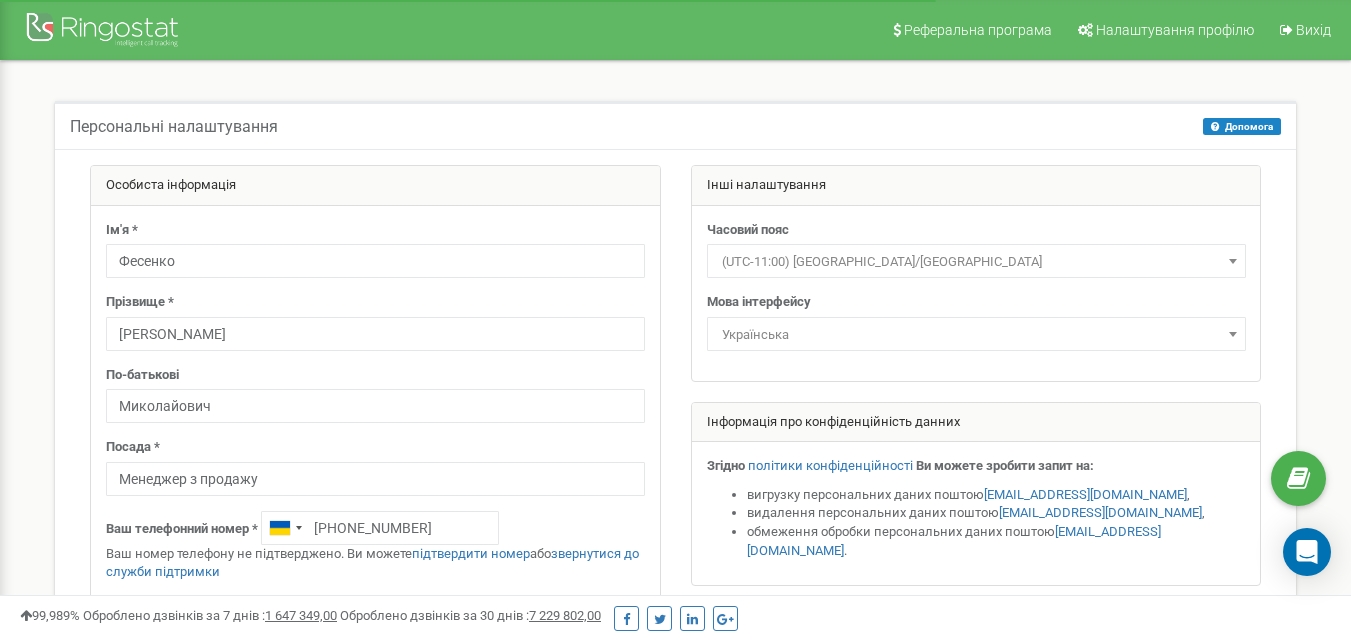 scroll, scrollTop: 100, scrollLeft: 0, axis: vertical 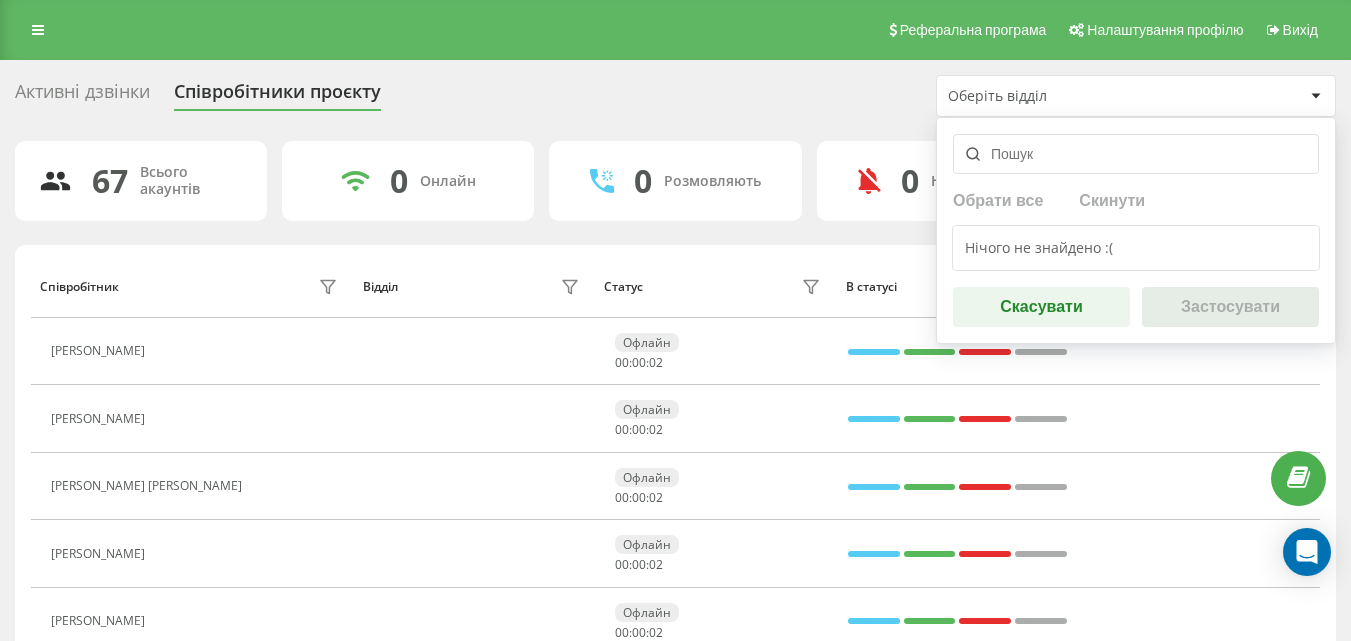 click at bounding box center (1136, 154) 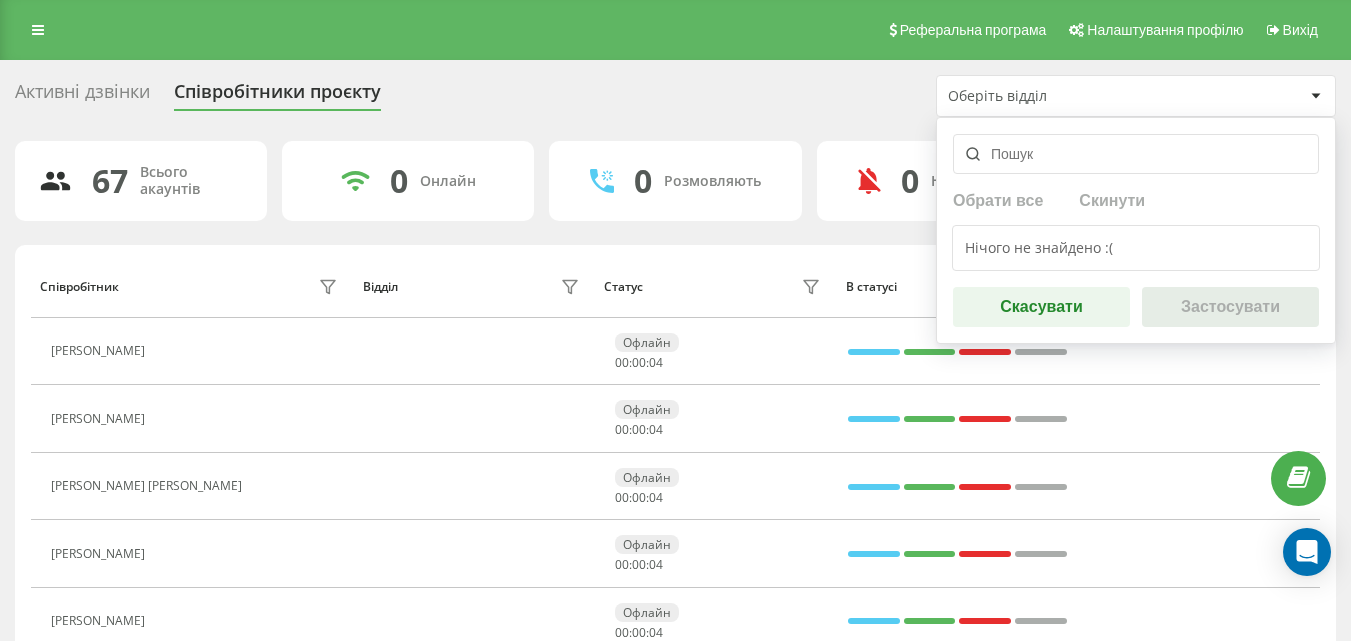 click on "Нічого не знайдено :(" at bounding box center [1136, 248] 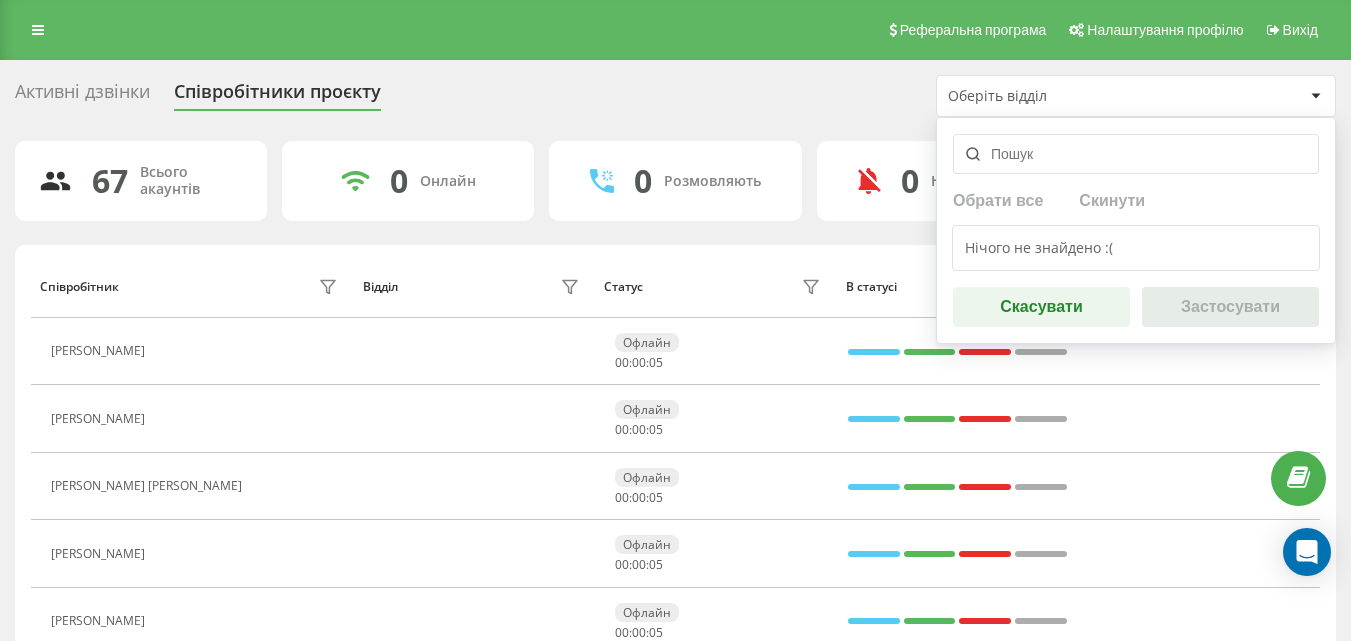 click on "Активні дзвінки Співробітники проєкту Оберіть відділ Обрати все Скинути Нічого не знайдено :( Скасувати Застосувати" at bounding box center [675, 96] 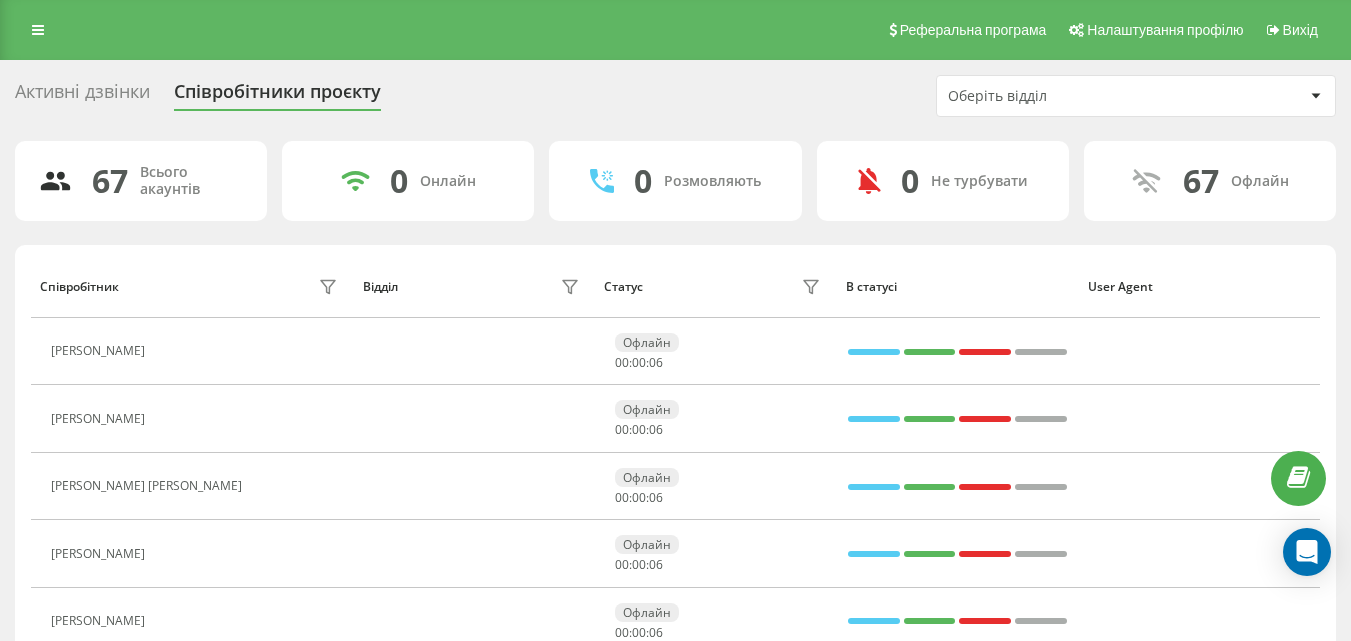 click on "Активні дзвінки" at bounding box center (82, 96) 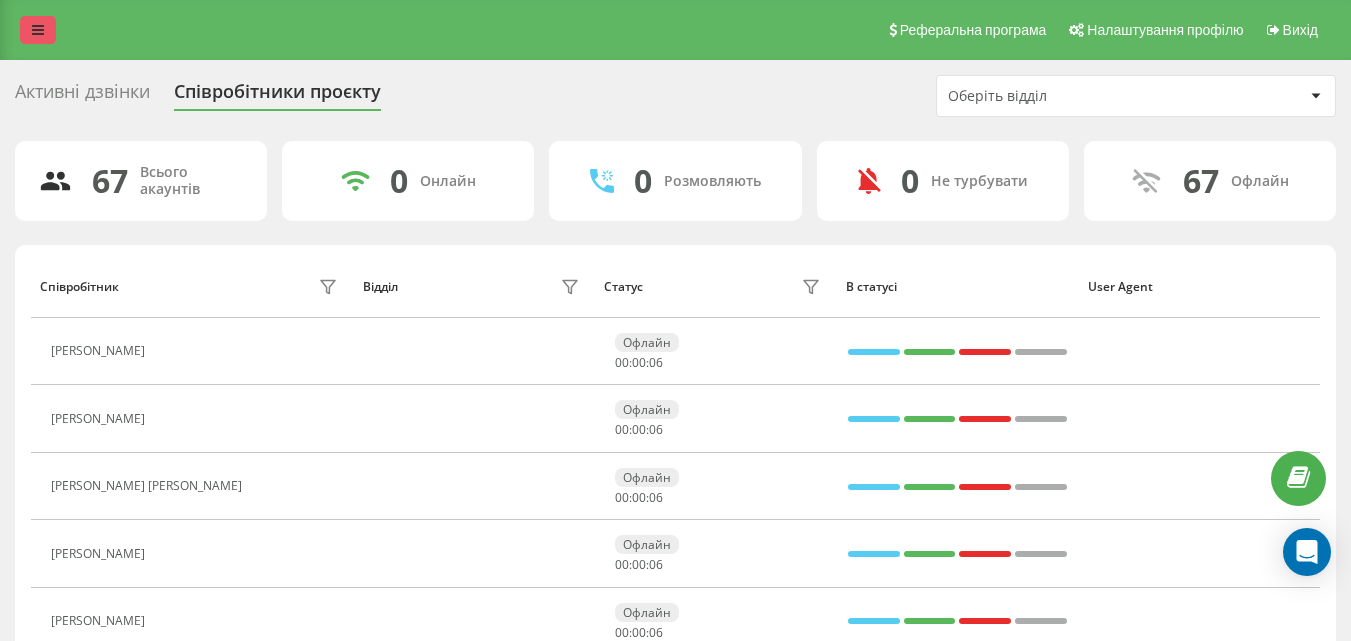 click at bounding box center [38, 30] 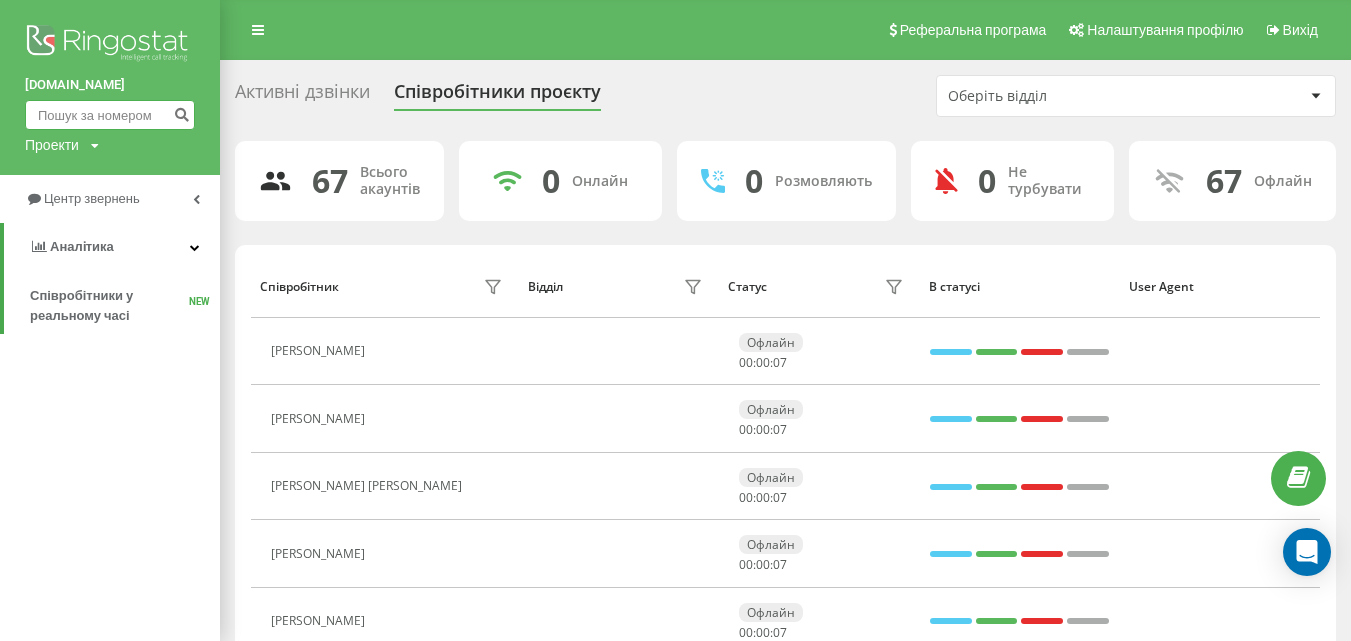 click at bounding box center (110, 115) 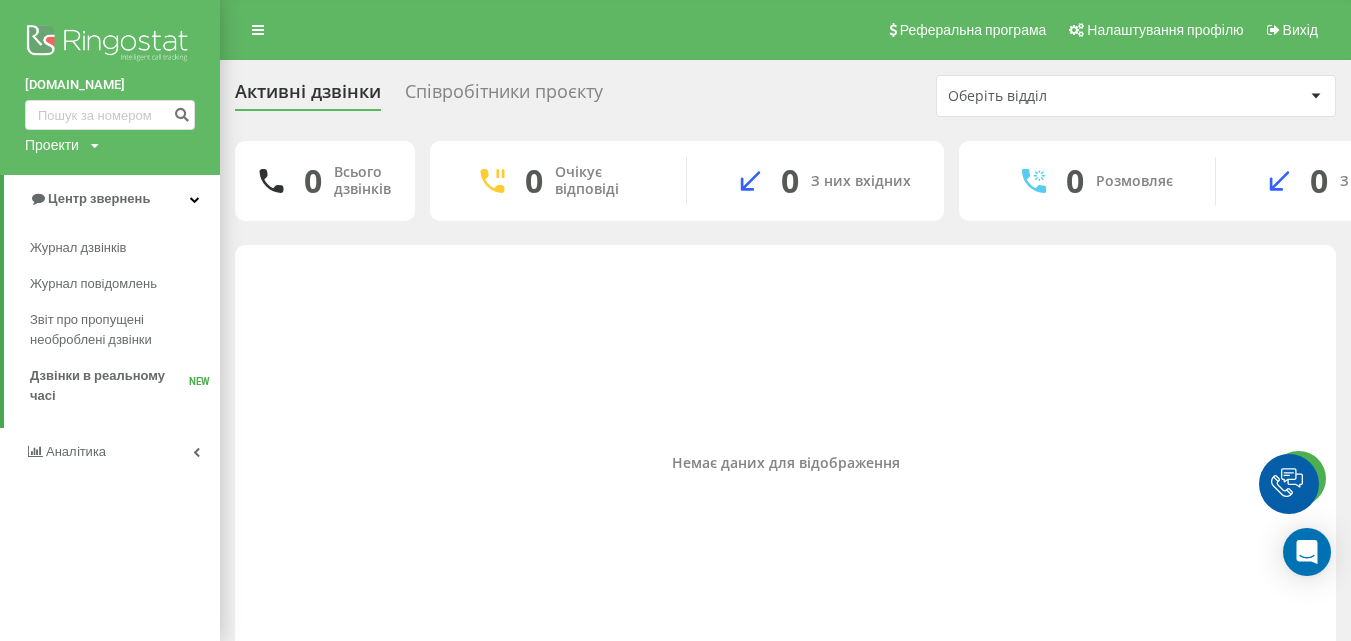 scroll, scrollTop: 0, scrollLeft: 0, axis: both 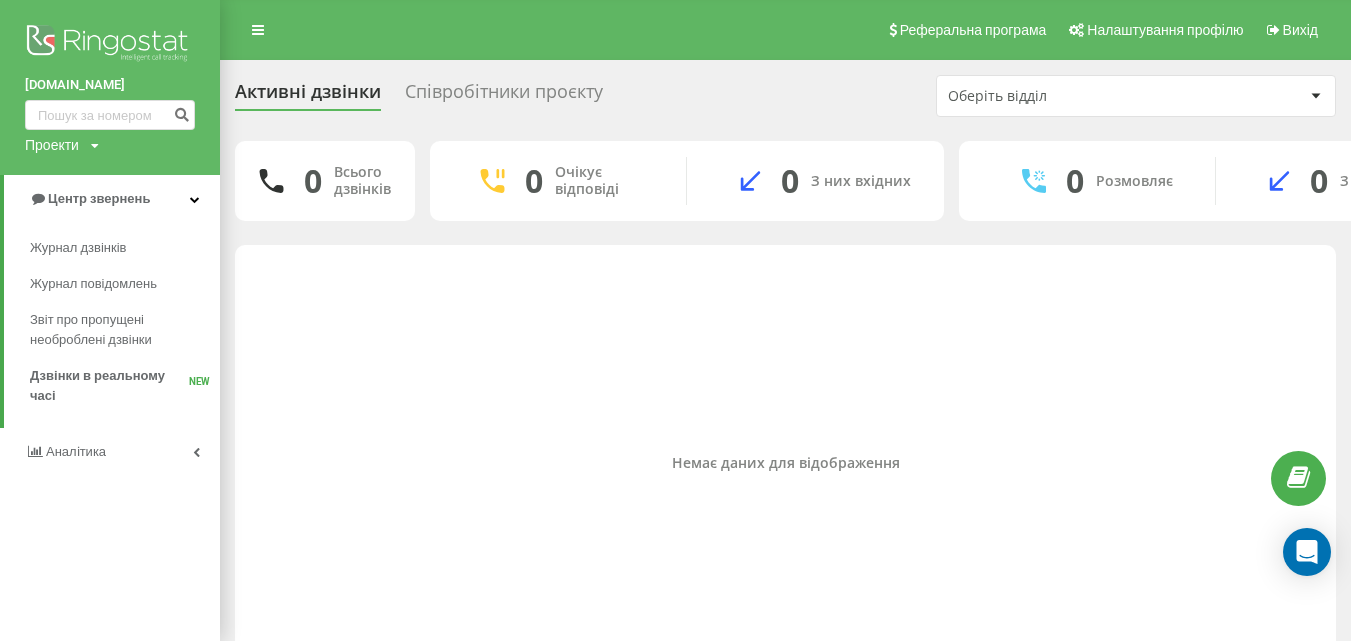 click on "Проекти [DOMAIN_NAME]" at bounding box center (62, 145) 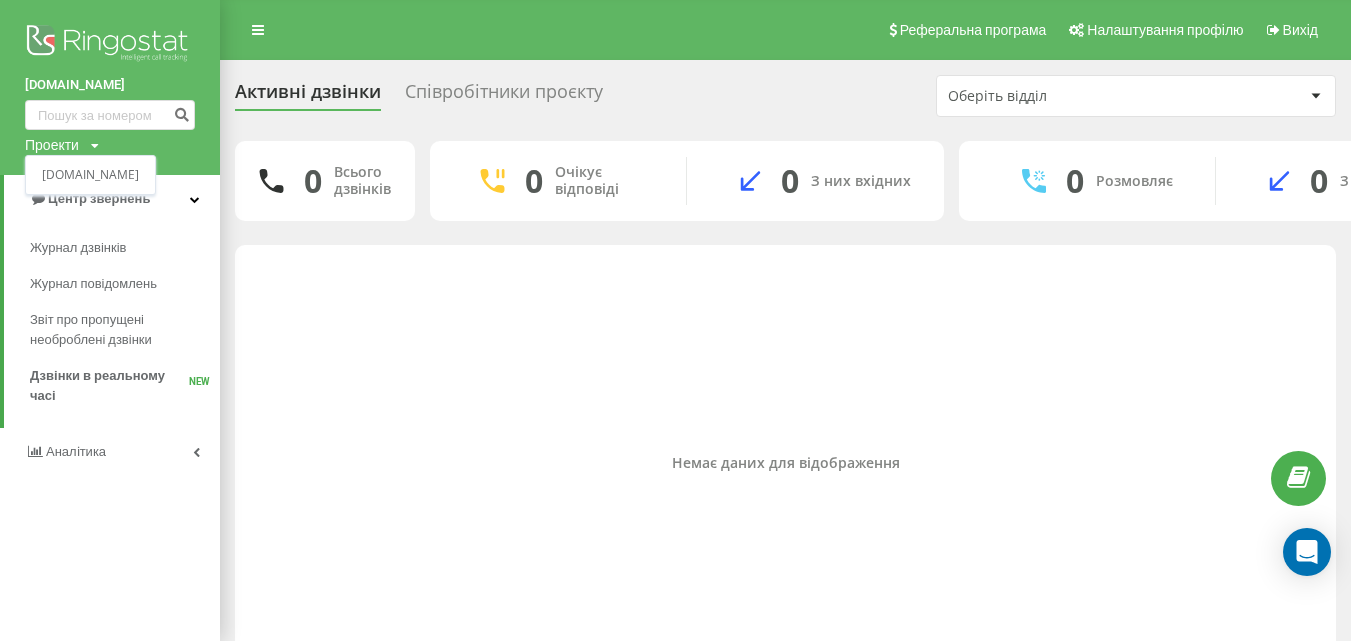 click on "Проекти [DOMAIN_NAME]" at bounding box center [62, 145] 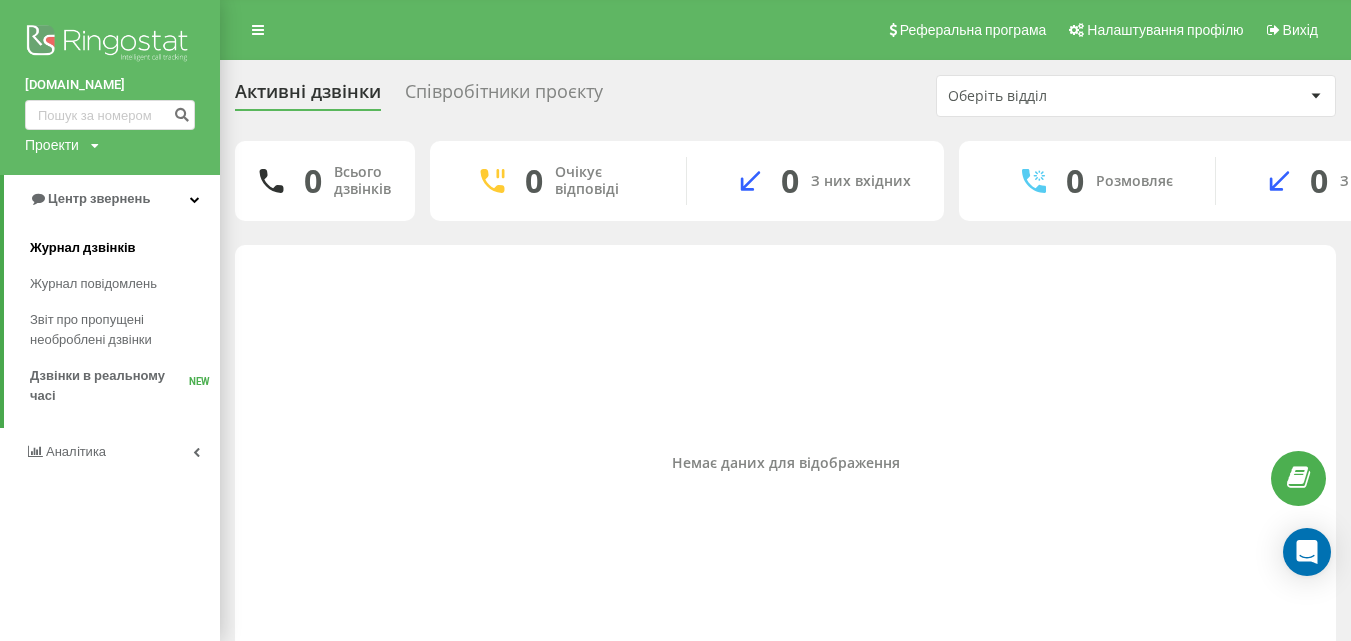 click on "Журнал дзвінків" at bounding box center (83, 248) 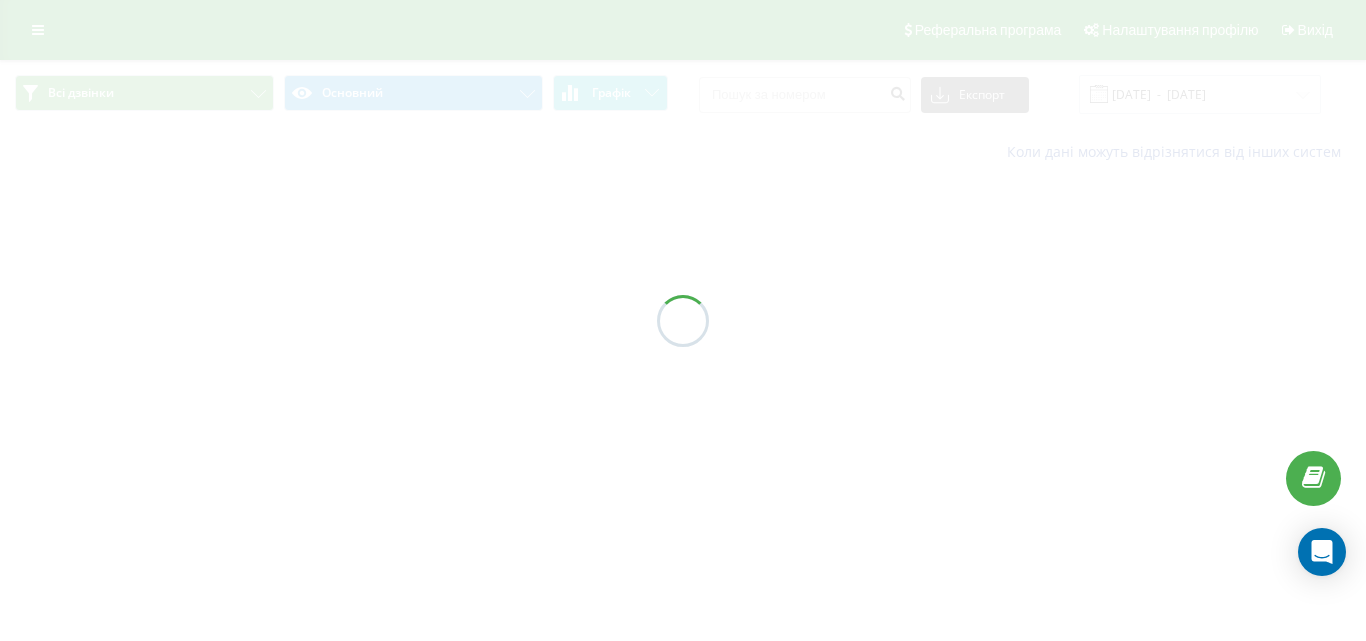 scroll, scrollTop: 0, scrollLeft: 0, axis: both 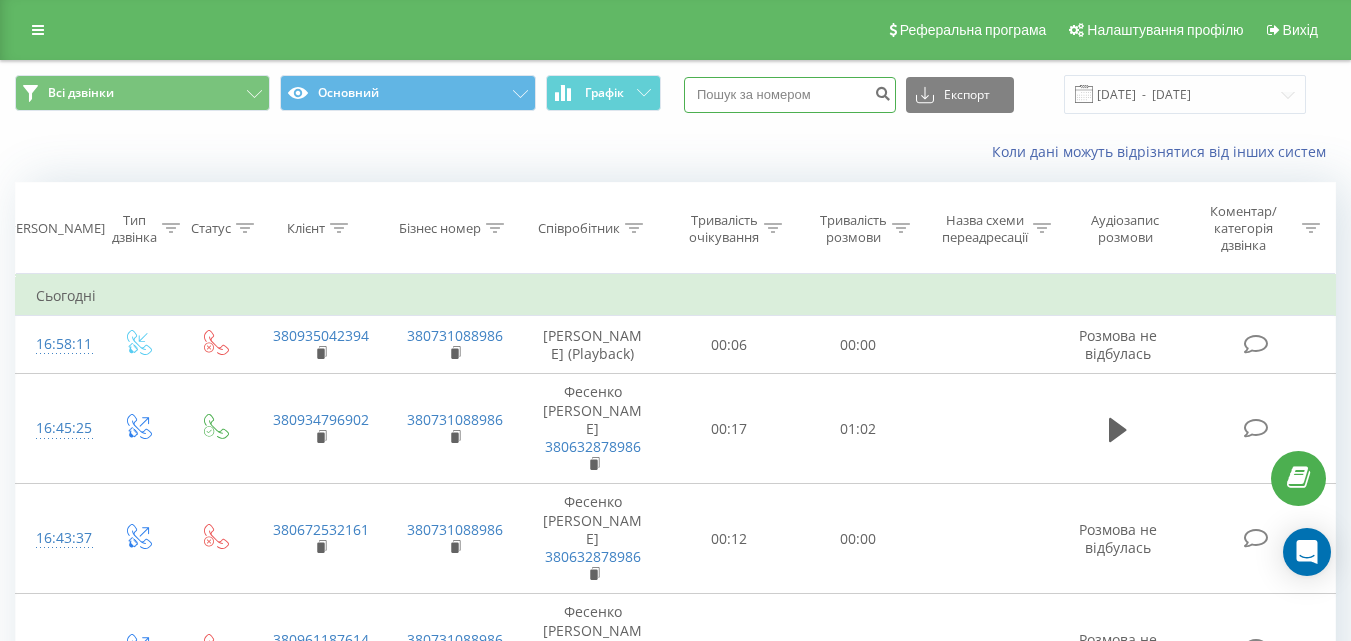 click at bounding box center [790, 95] 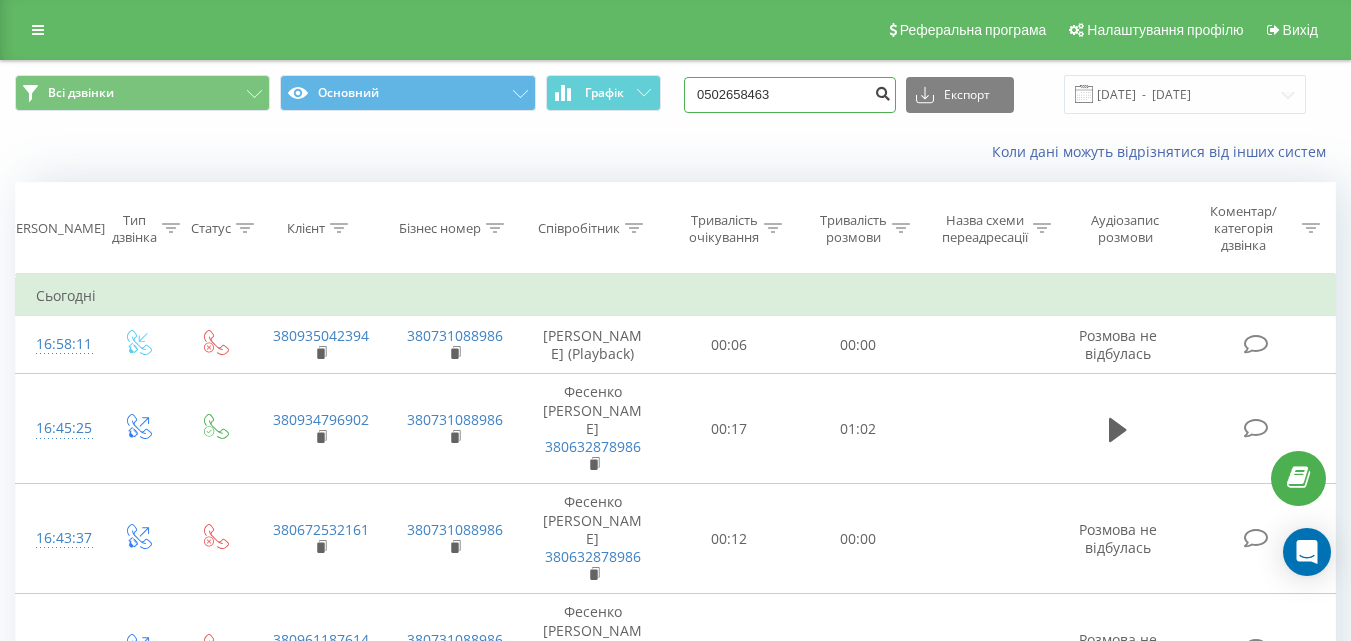 type on "0502658463" 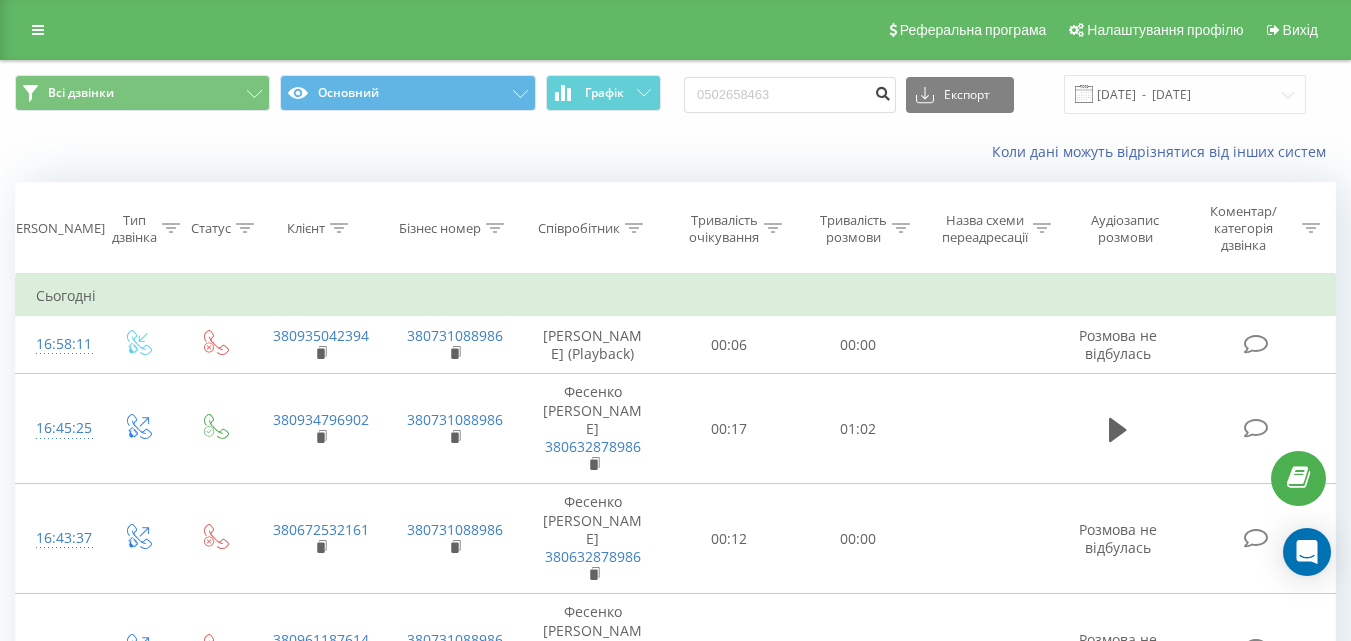 drag, startPoint x: 896, startPoint y: 90, endPoint x: 905, endPoint y: 105, distance: 17.492855 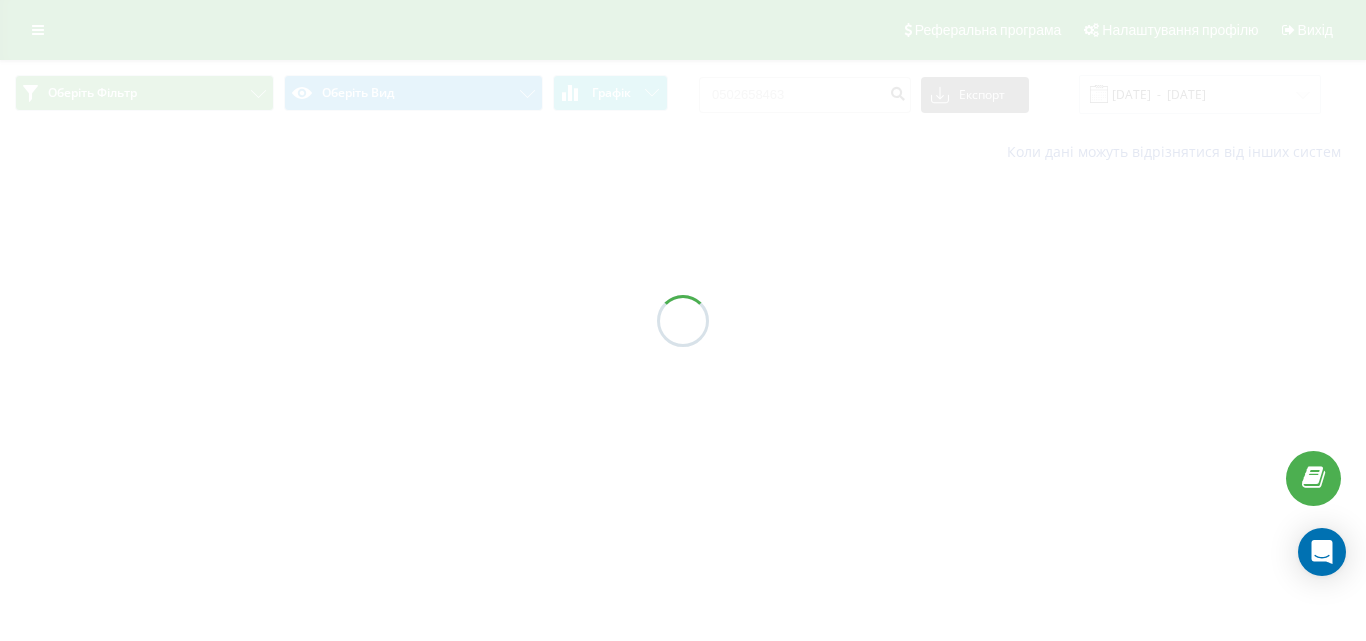 scroll, scrollTop: 0, scrollLeft: 0, axis: both 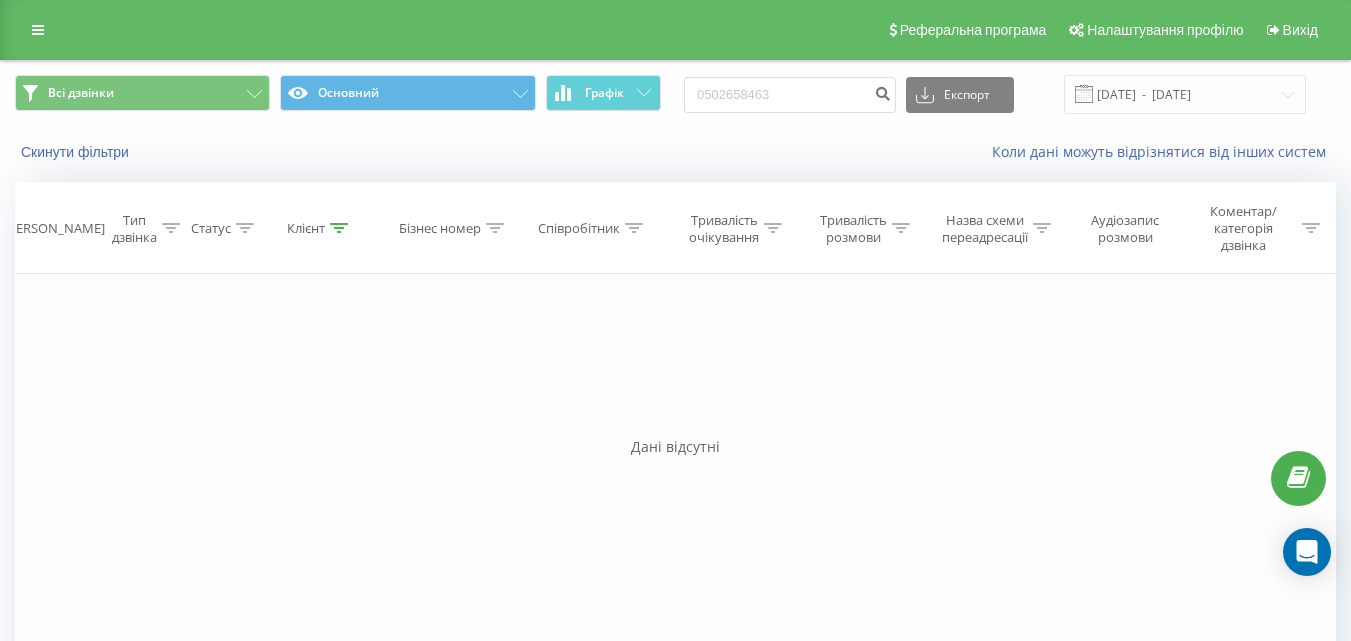 click at bounding box center [1311, 228] 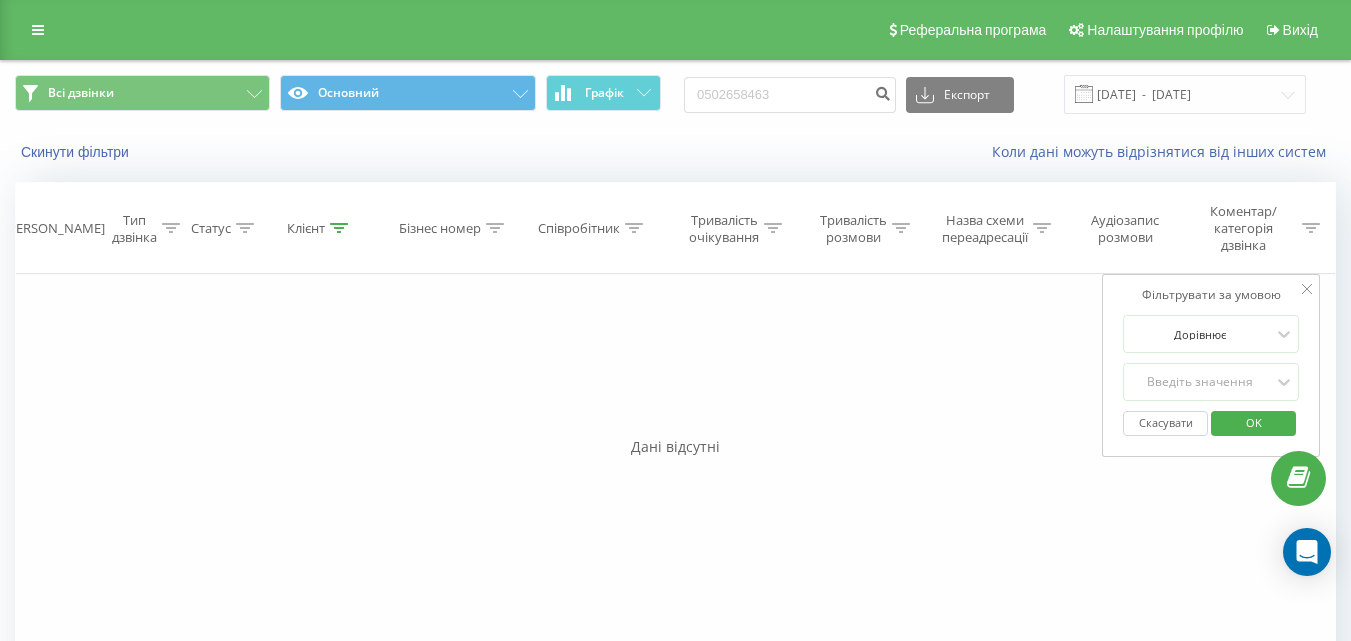 click at bounding box center (1311, 228) 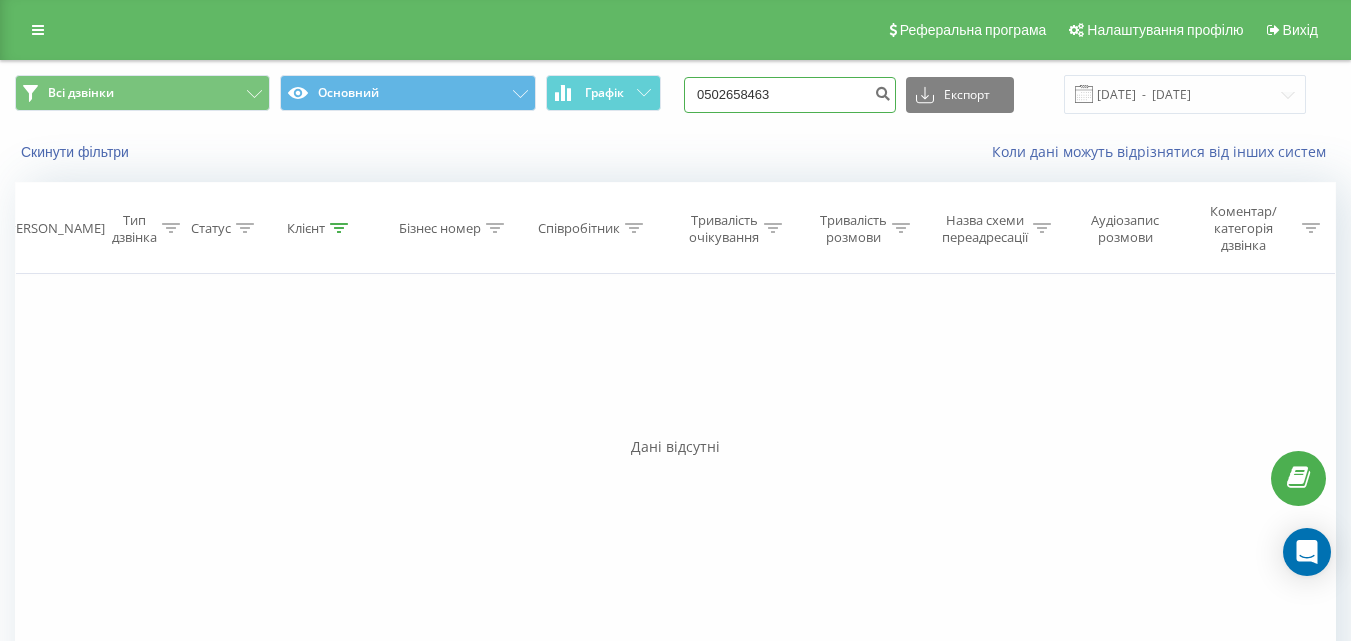 drag, startPoint x: 785, startPoint y: 97, endPoint x: 674, endPoint y: 101, distance: 111.07205 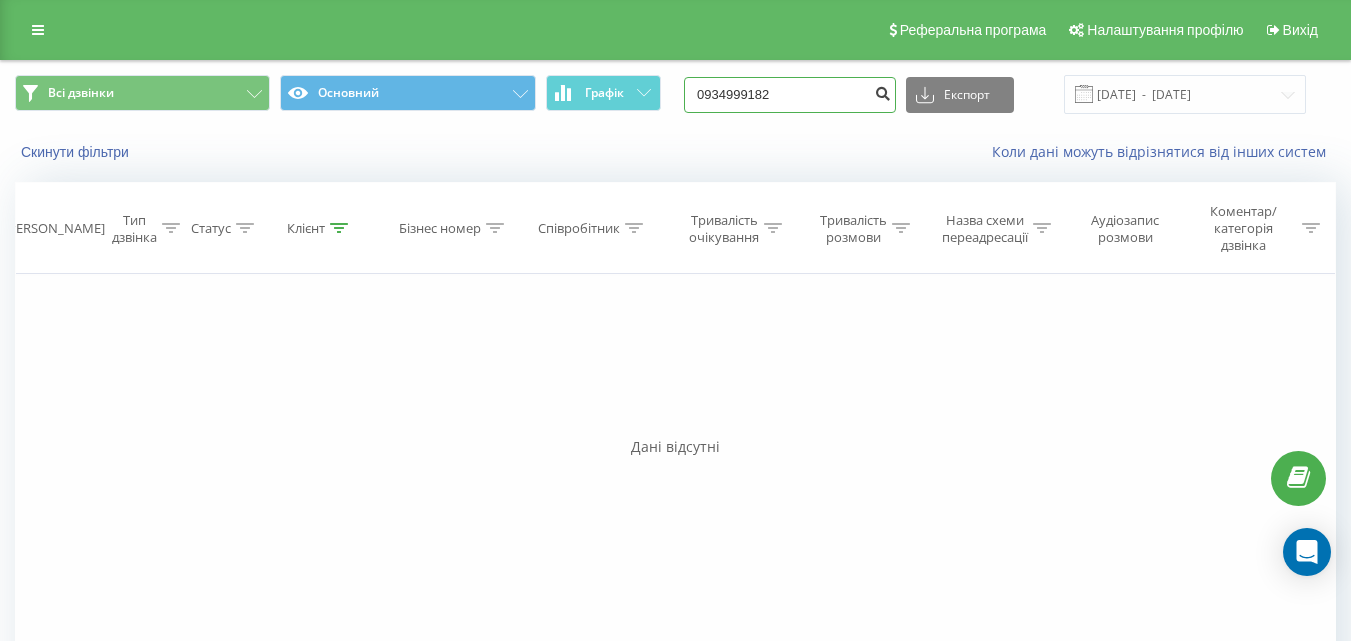 type on "0934999182" 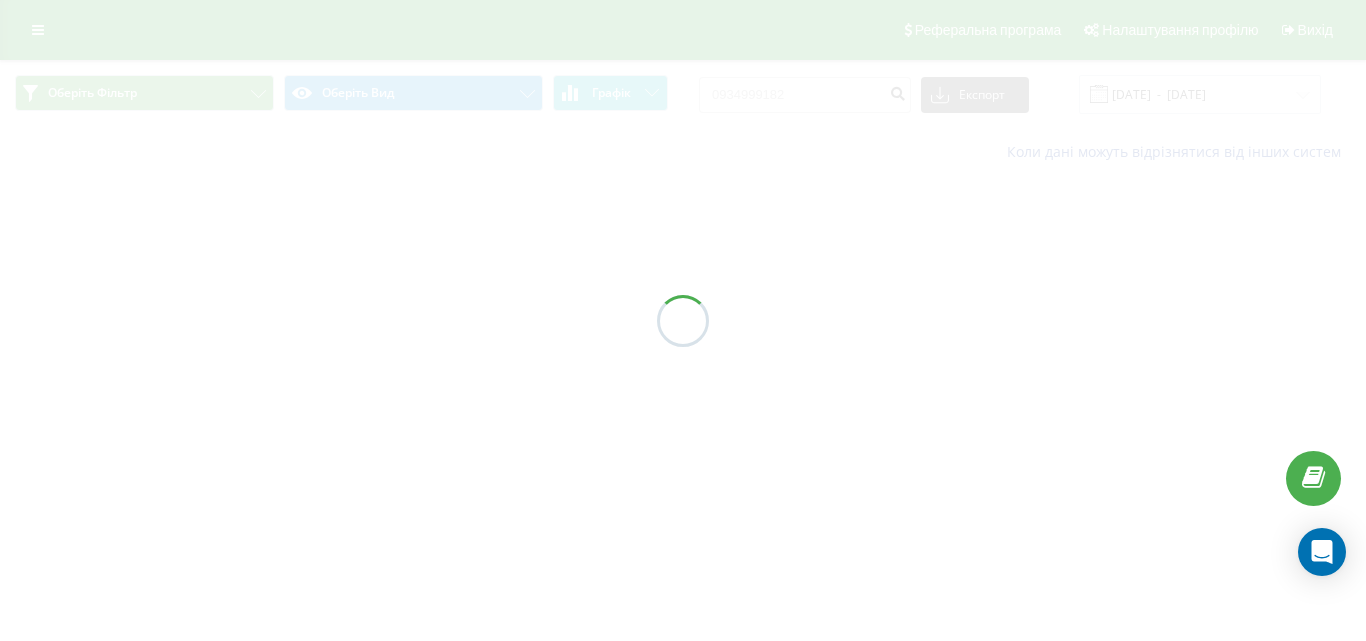 scroll, scrollTop: 0, scrollLeft: 0, axis: both 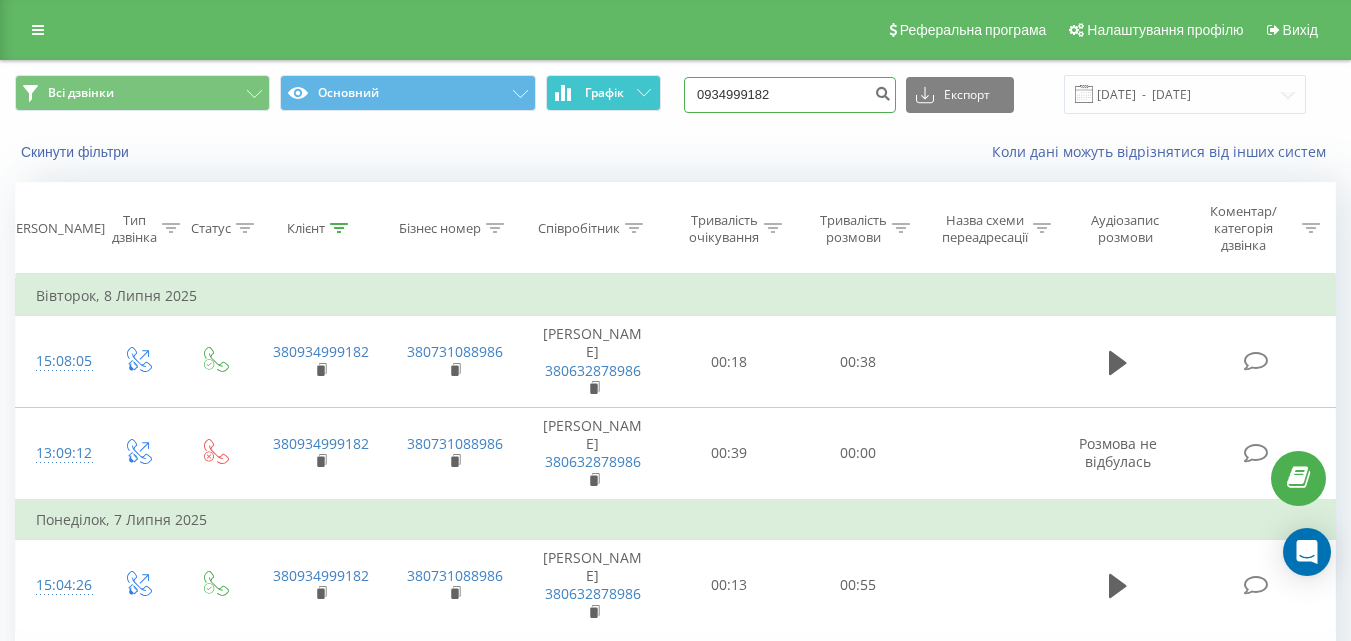 drag, startPoint x: 787, startPoint y: 101, endPoint x: 656, endPoint y: 95, distance: 131.13733 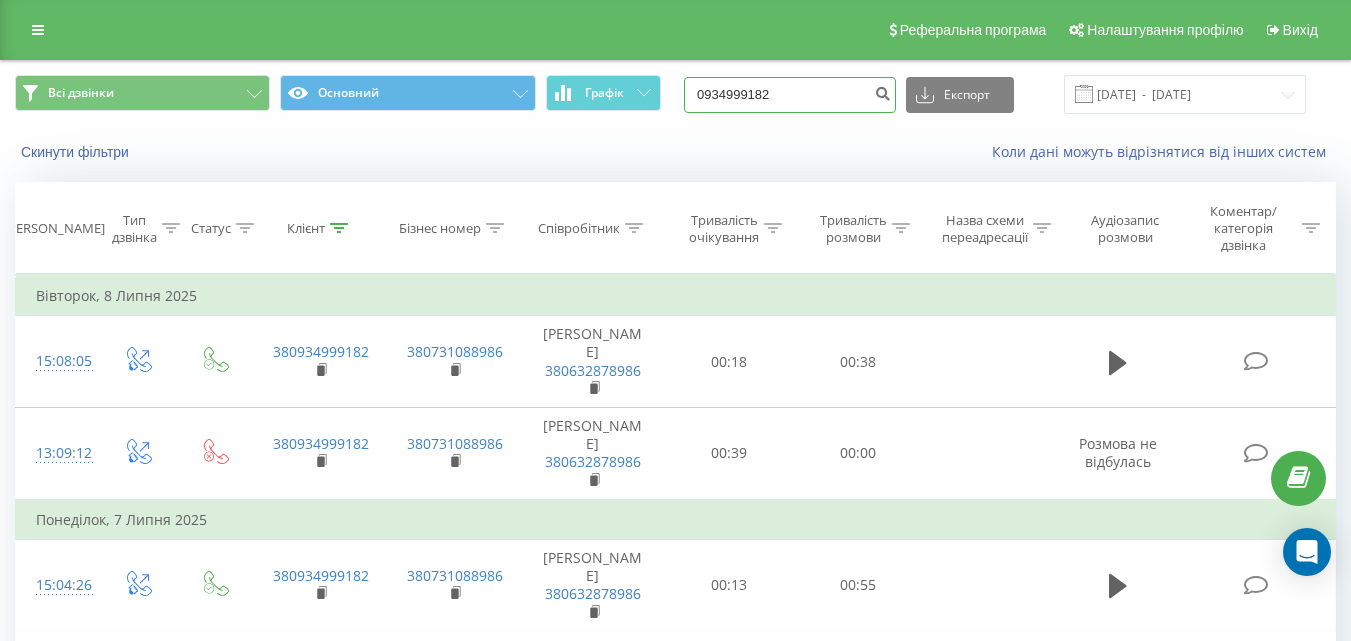 paste on "687761080" 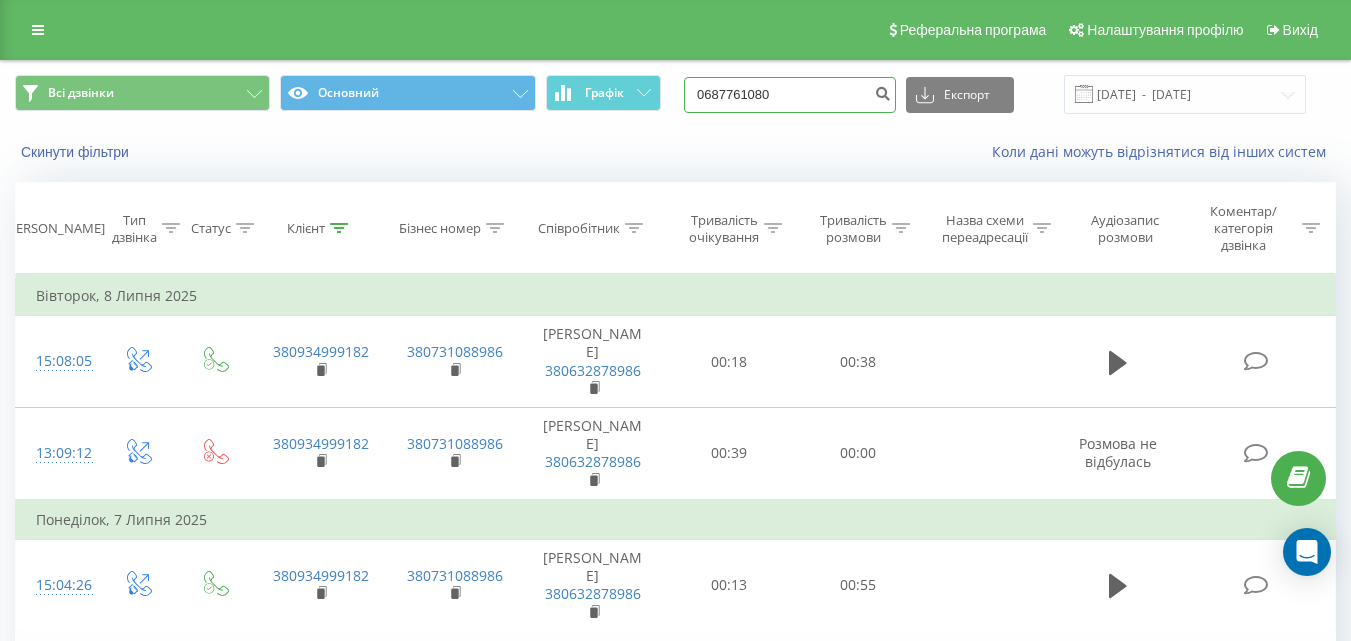 type on "0687761080" 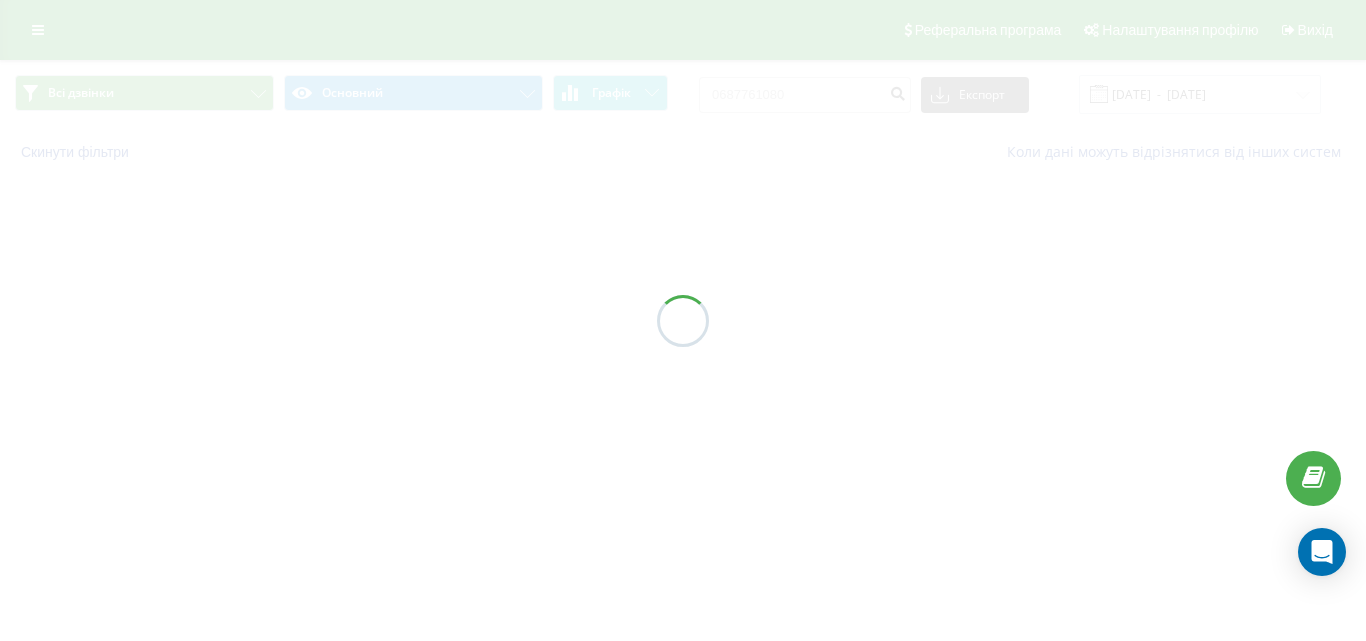 scroll, scrollTop: 0, scrollLeft: 0, axis: both 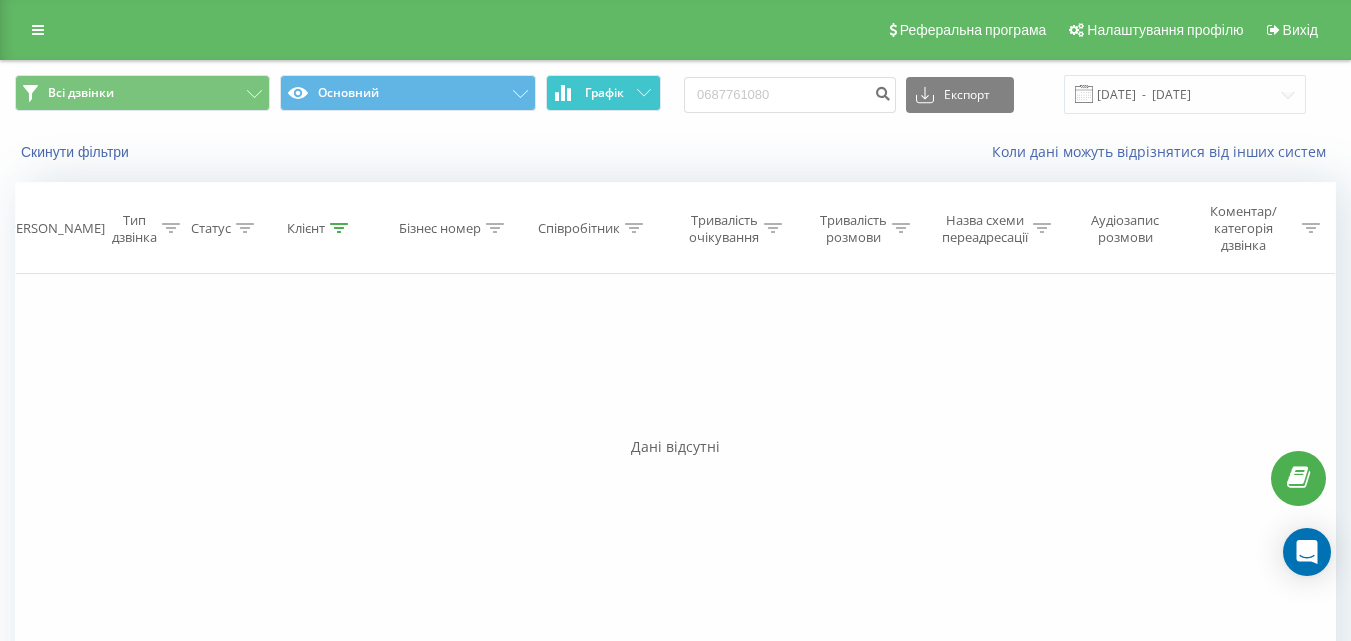 click on "Графік" at bounding box center [603, 93] 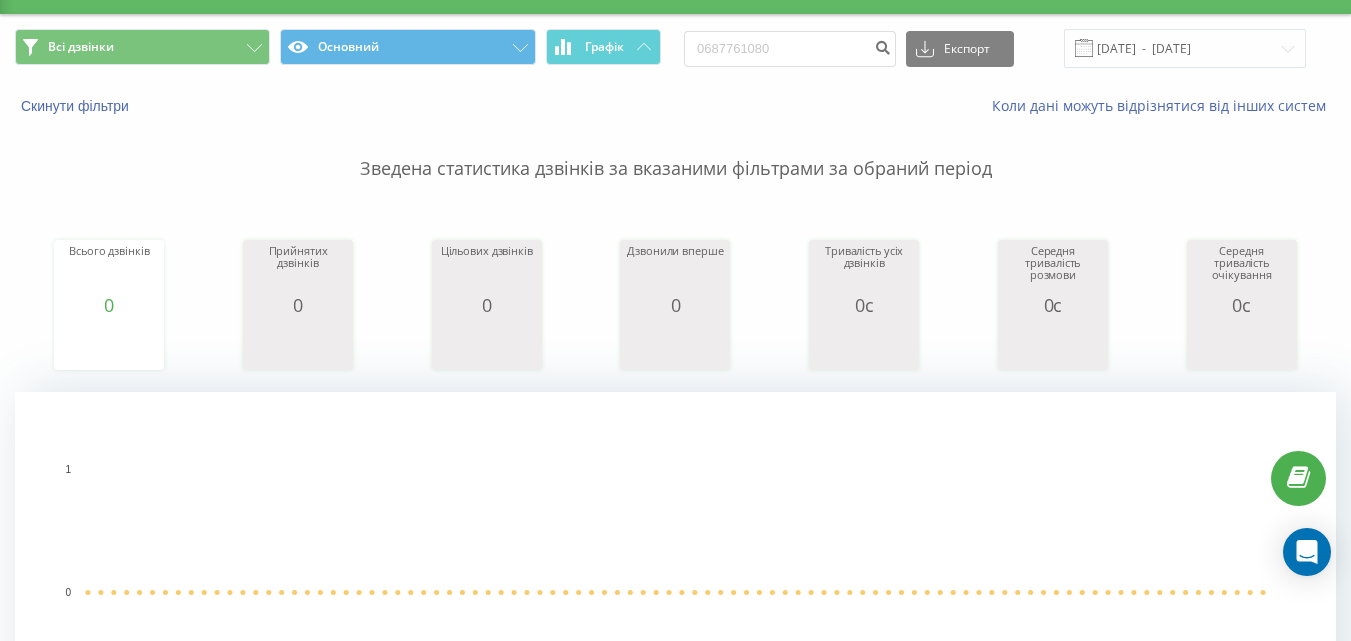 scroll, scrollTop: 0, scrollLeft: 0, axis: both 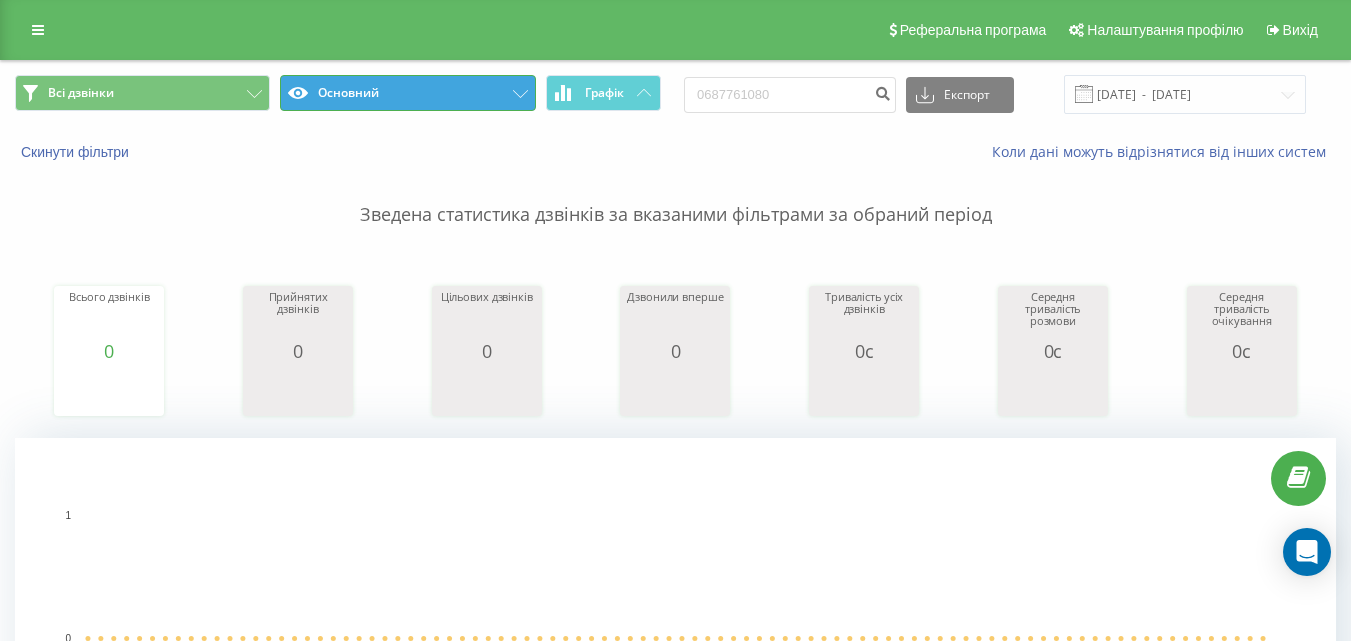 click 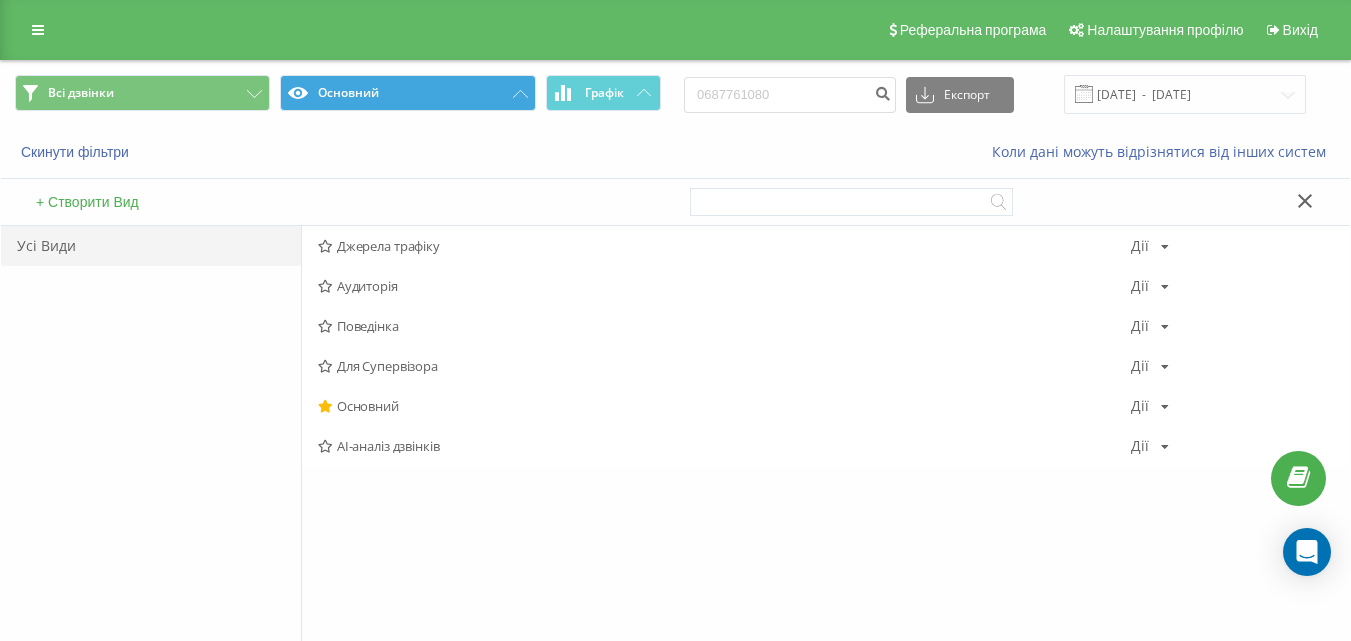 click on "Усі Види" at bounding box center (151, 461) 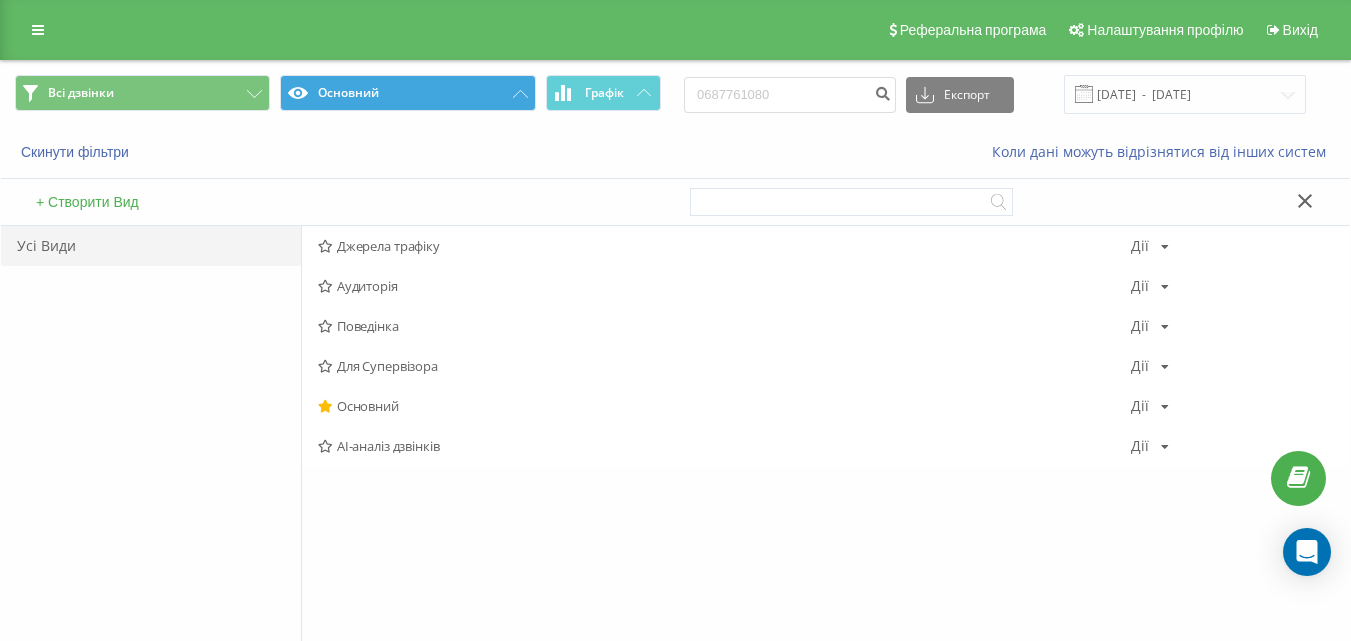 click 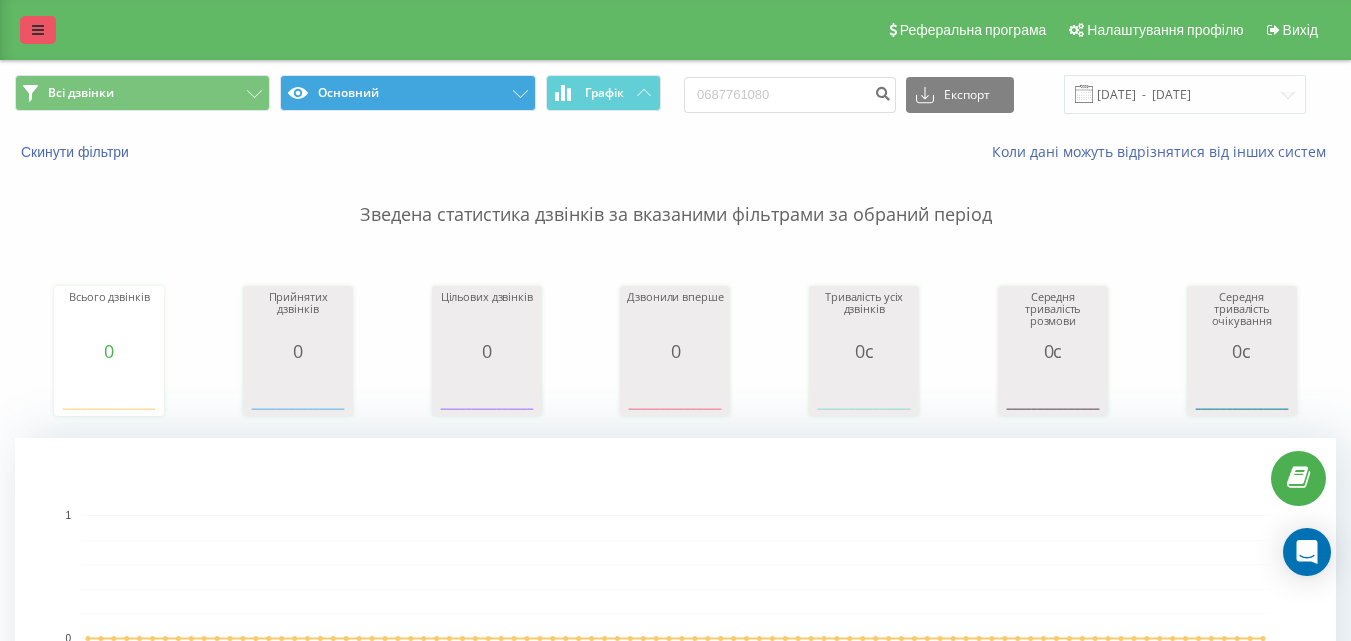 click at bounding box center [38, 30] 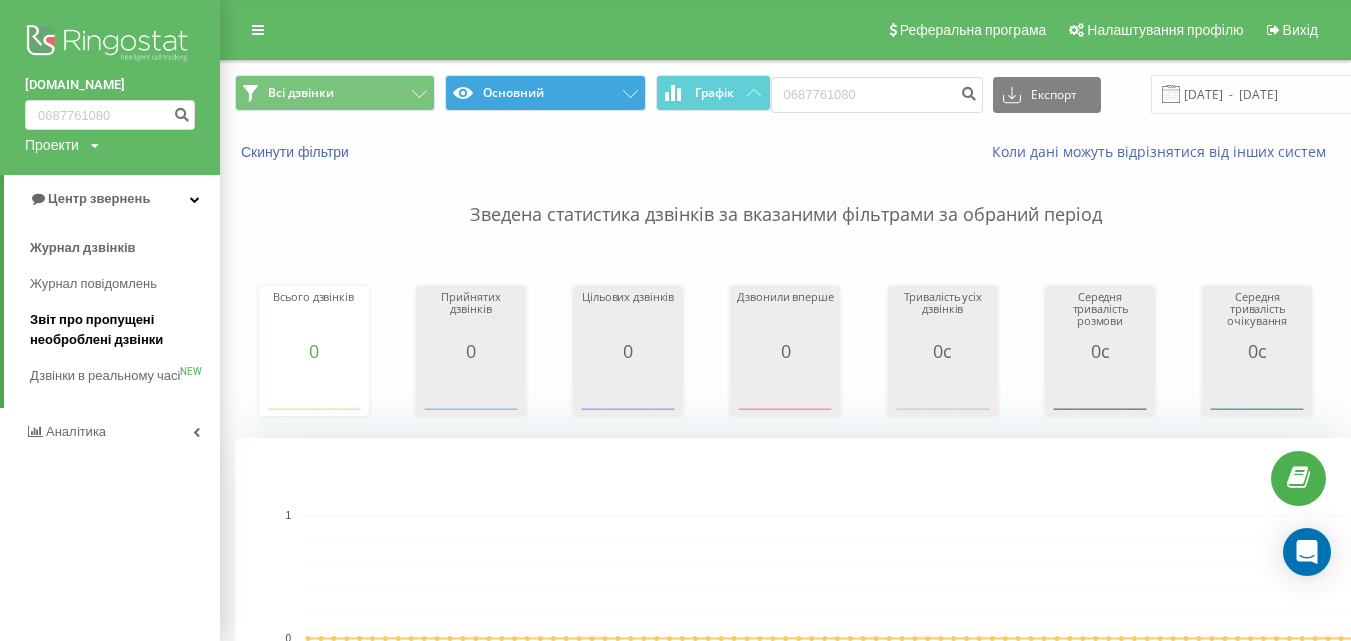 click on "Звіт про пропущені необроблені дзвінки" at bounding box center (120, 330) 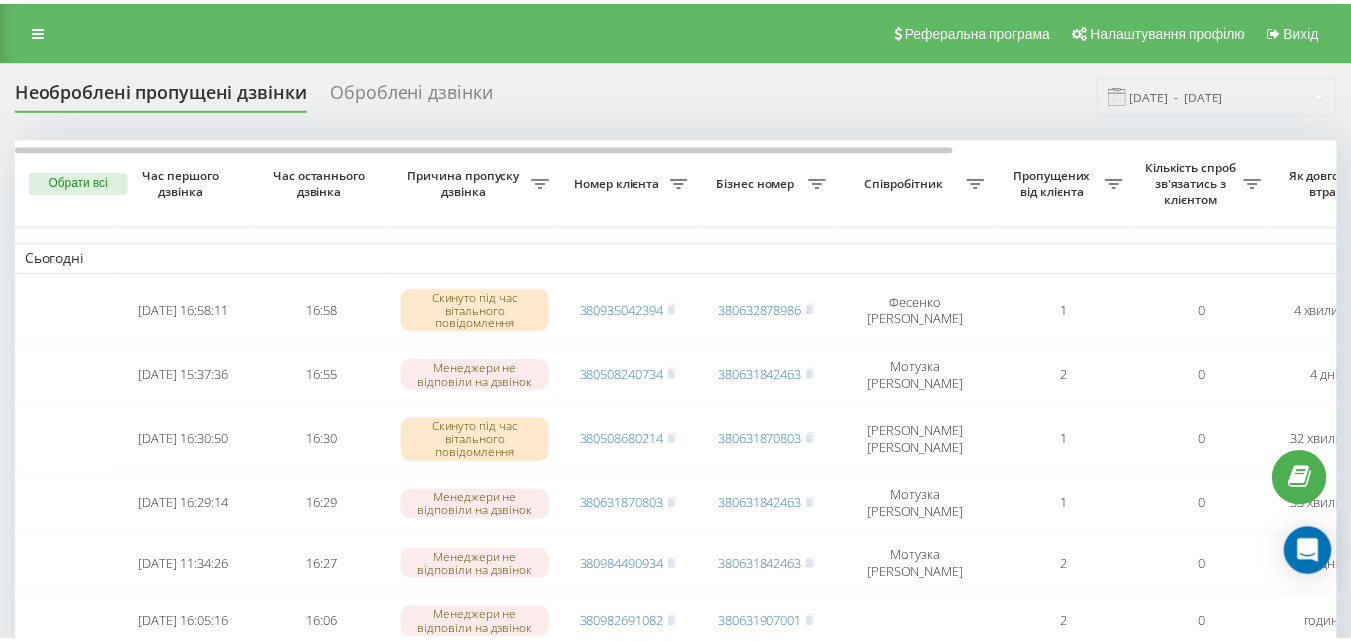 scroll, scrollTop: 0, scrollLeft: 0, axis: both 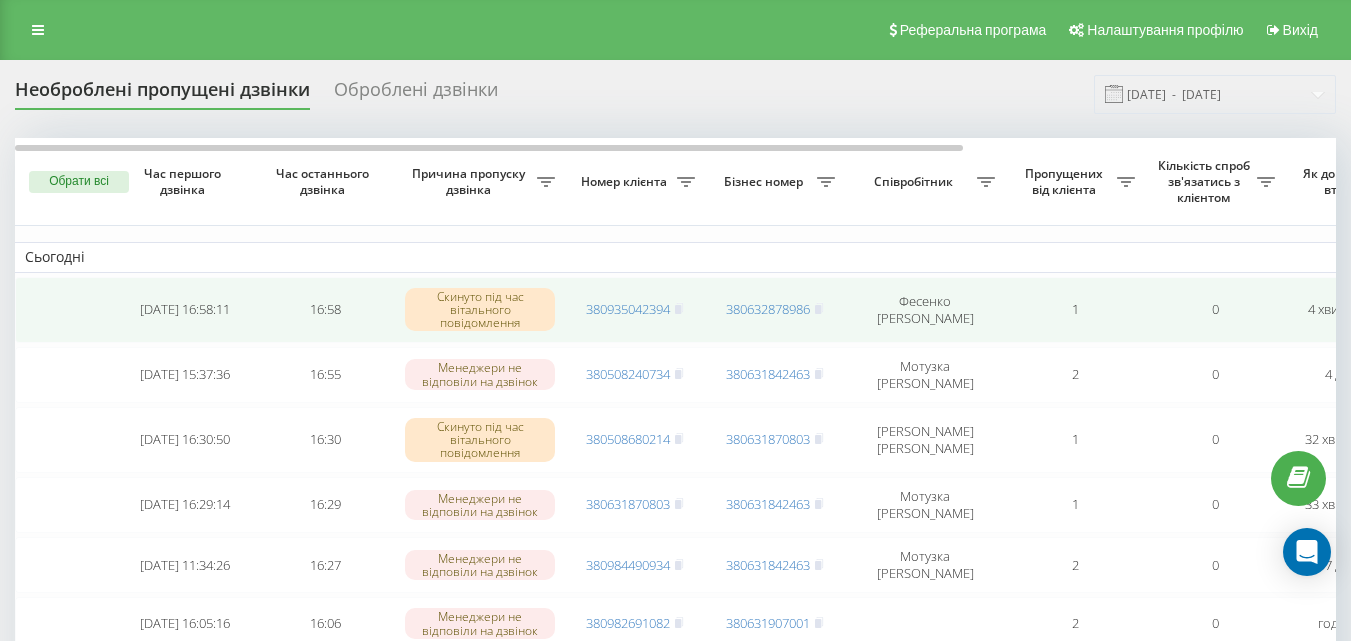 click on "Скинуто під час вітального повідомлення" at bounding box center [480, 310] 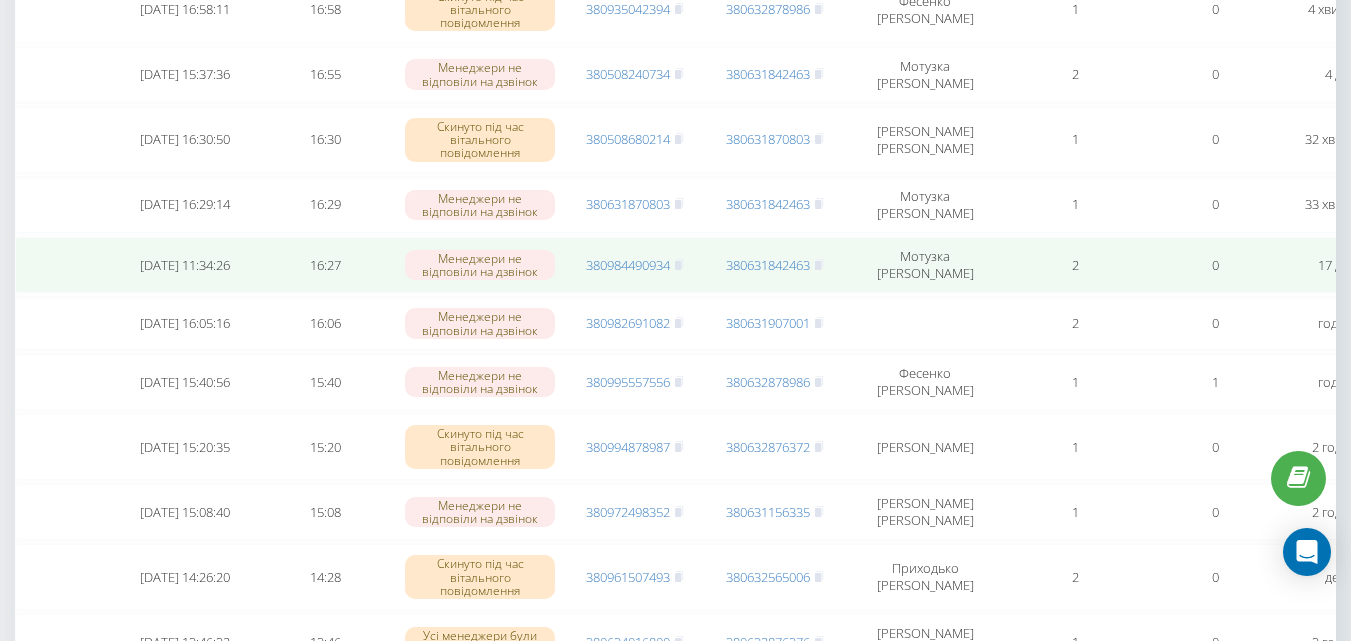 scroll, scrollTop: 0, scrollLeft: 0, axis: both 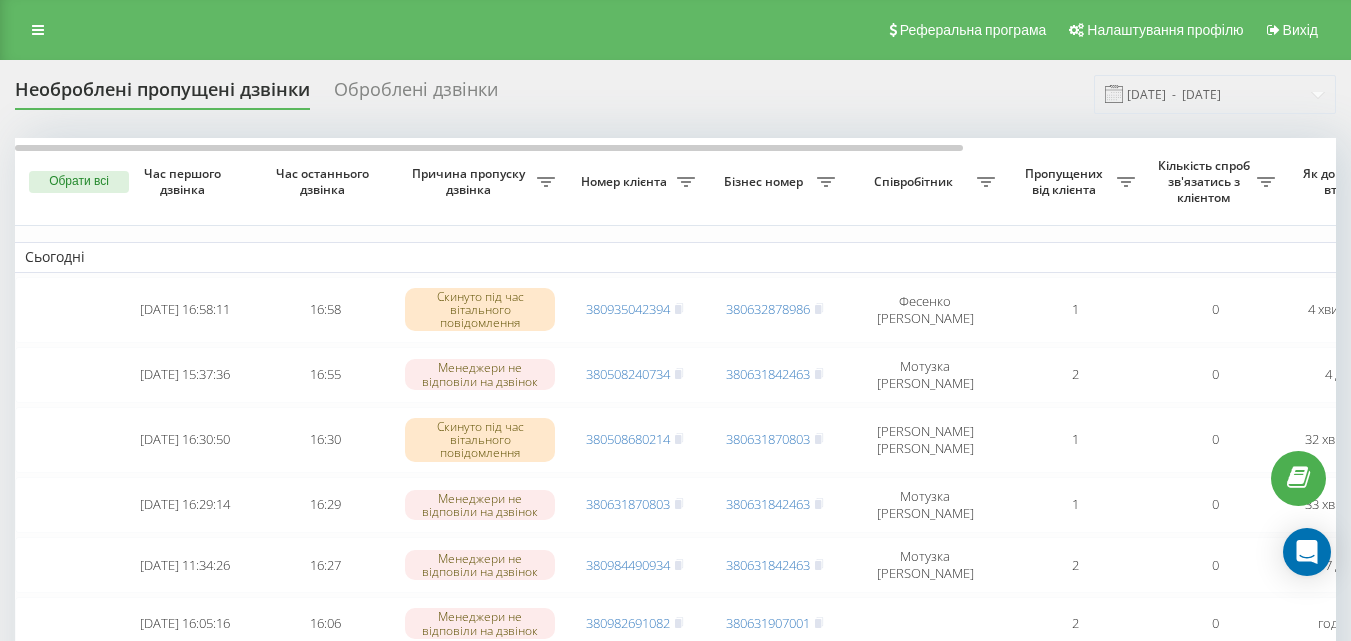 click on "Оброблені дзвінки" at bounding box center (416, 94) 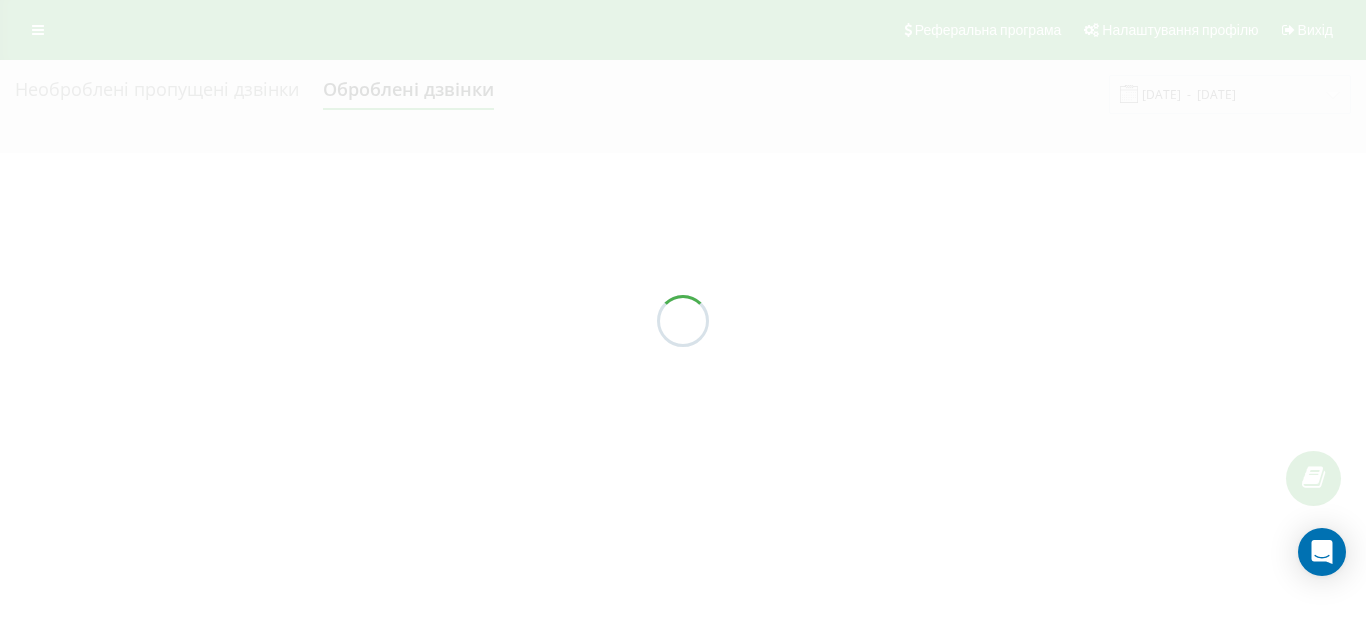 scroll, scrollTop: 0, scrollLeft: 0, axis: both 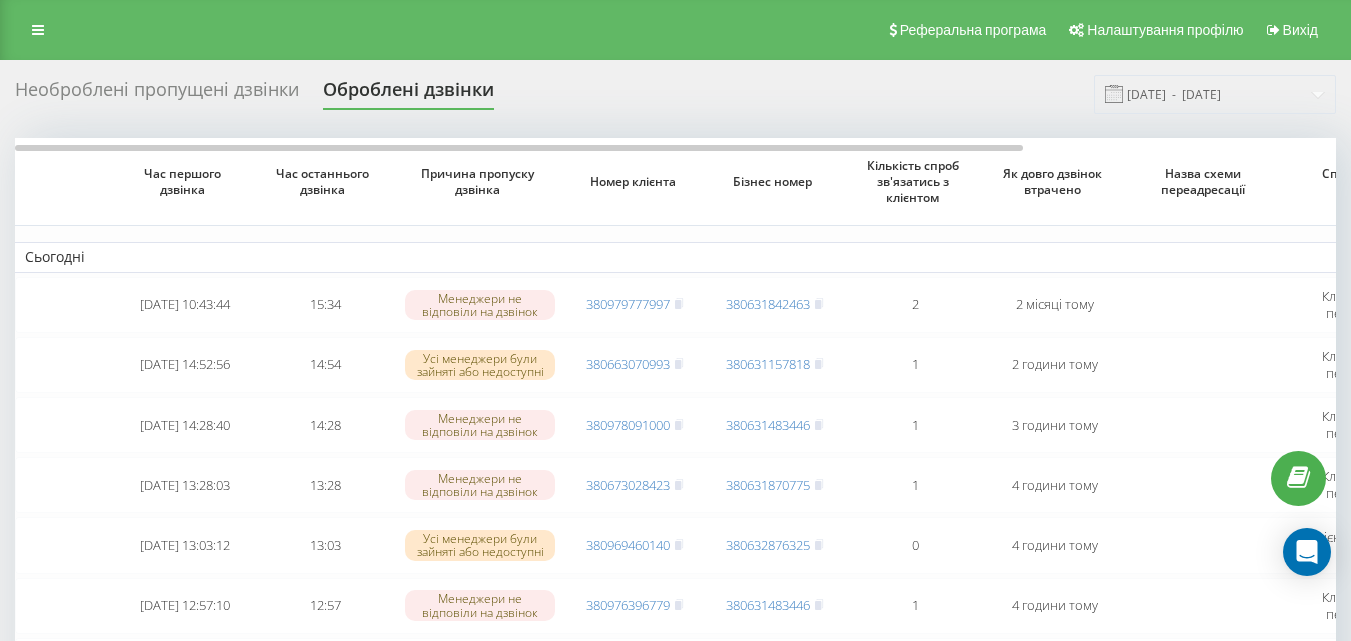 click on "Необроблені пропущені дзвінки" at bounding box center [157, 94] 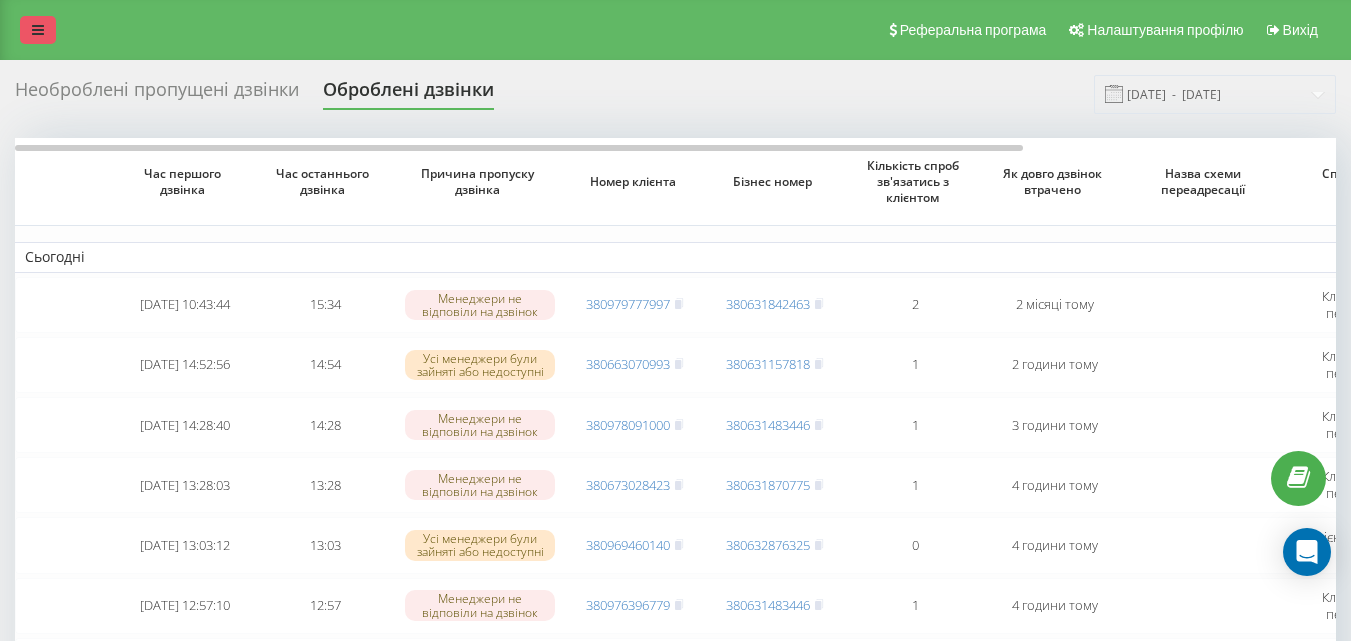 click at bounding box center [38, 30] 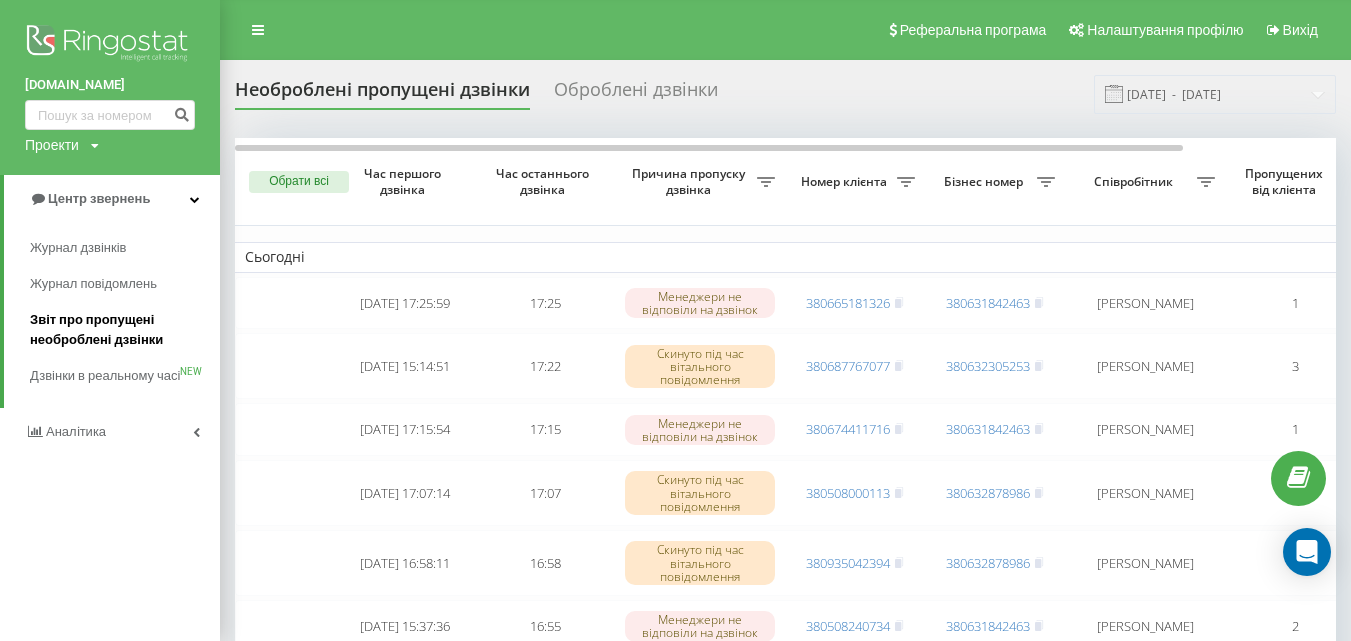 scroll, scrollTop: 0, scrollLeft: 0, axis: both 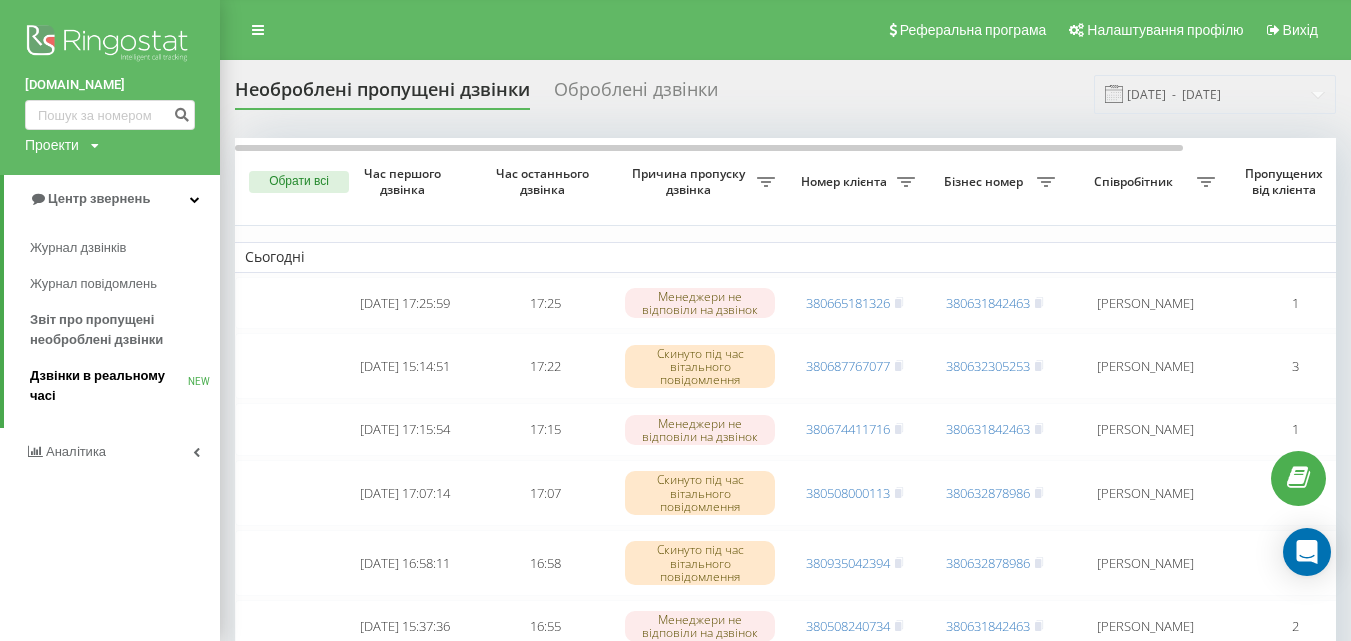 click on "Дзвінки в реальному часі" at bounding box center [109, 386] 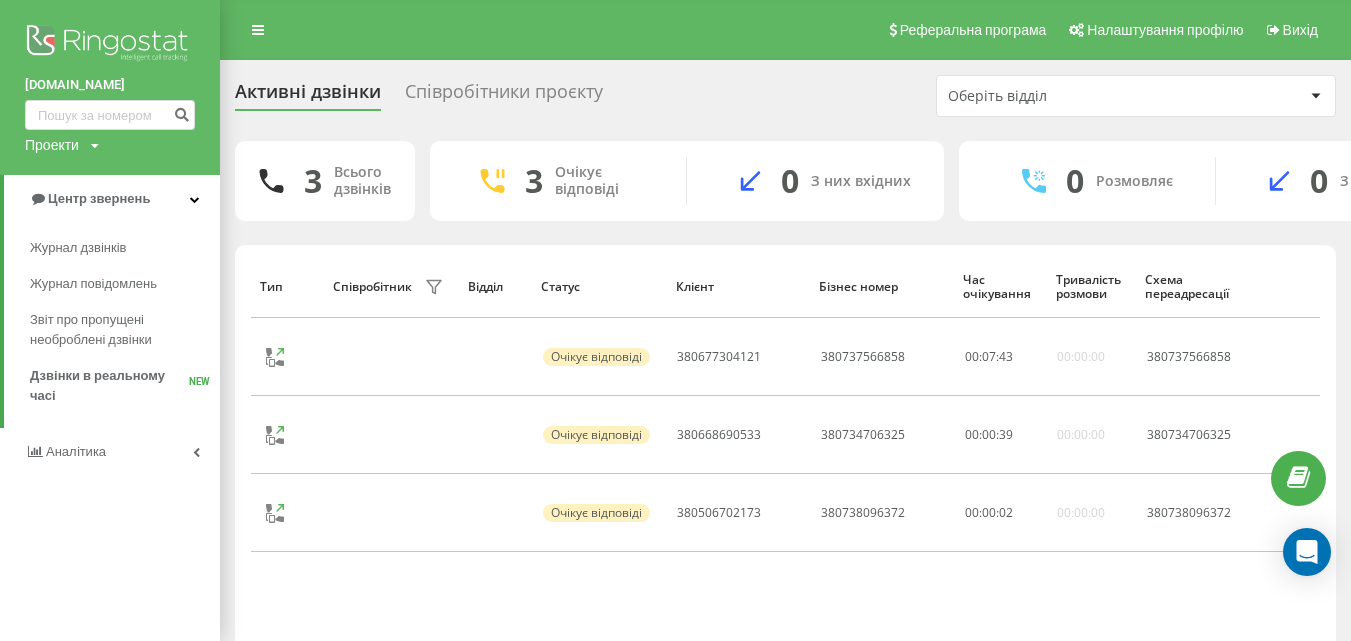 scroll, scrollTop: 0, scrollLeft: 0, axis: both 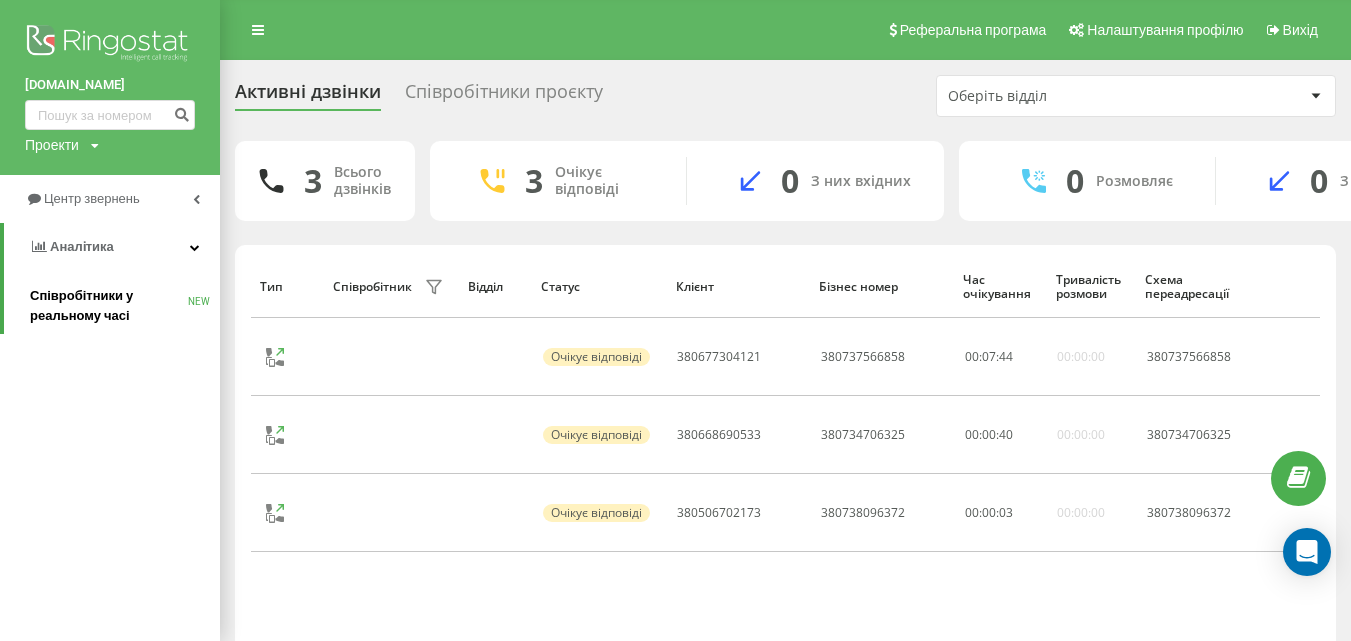 click on "Співробітники у реальному часі" at bounding box center [109, 306] 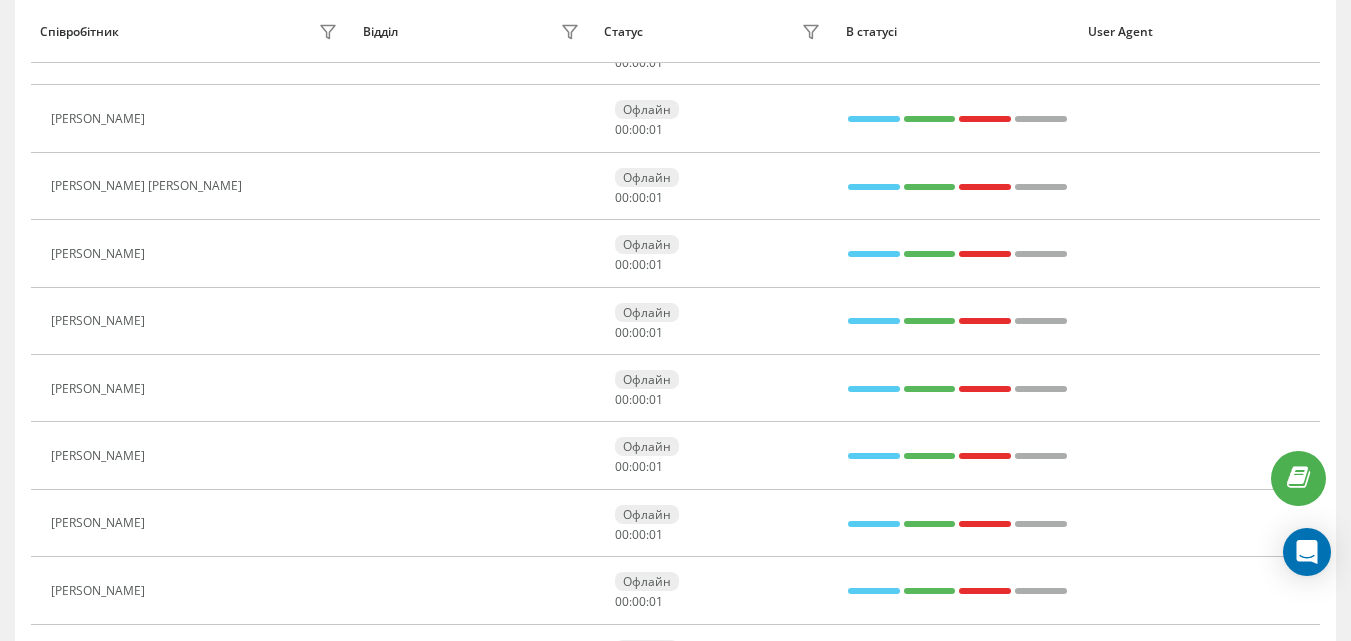 scroll, scrollTop: 0, scrollLeft: 0, axis: both 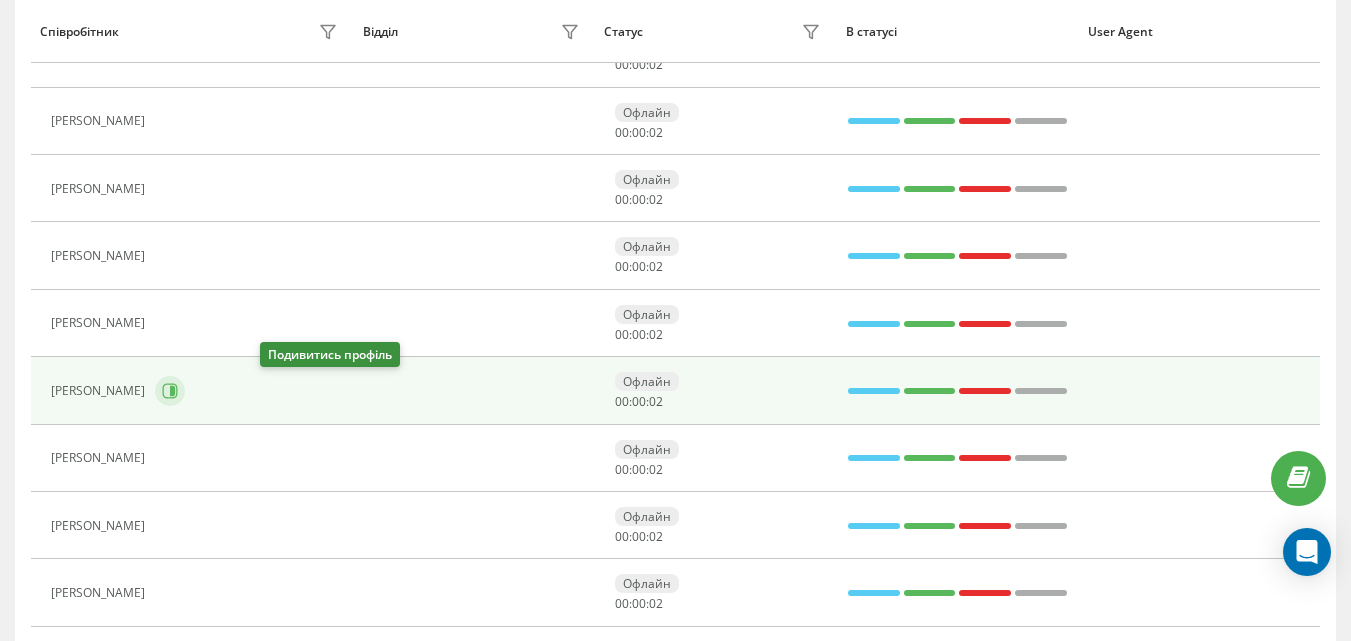 click 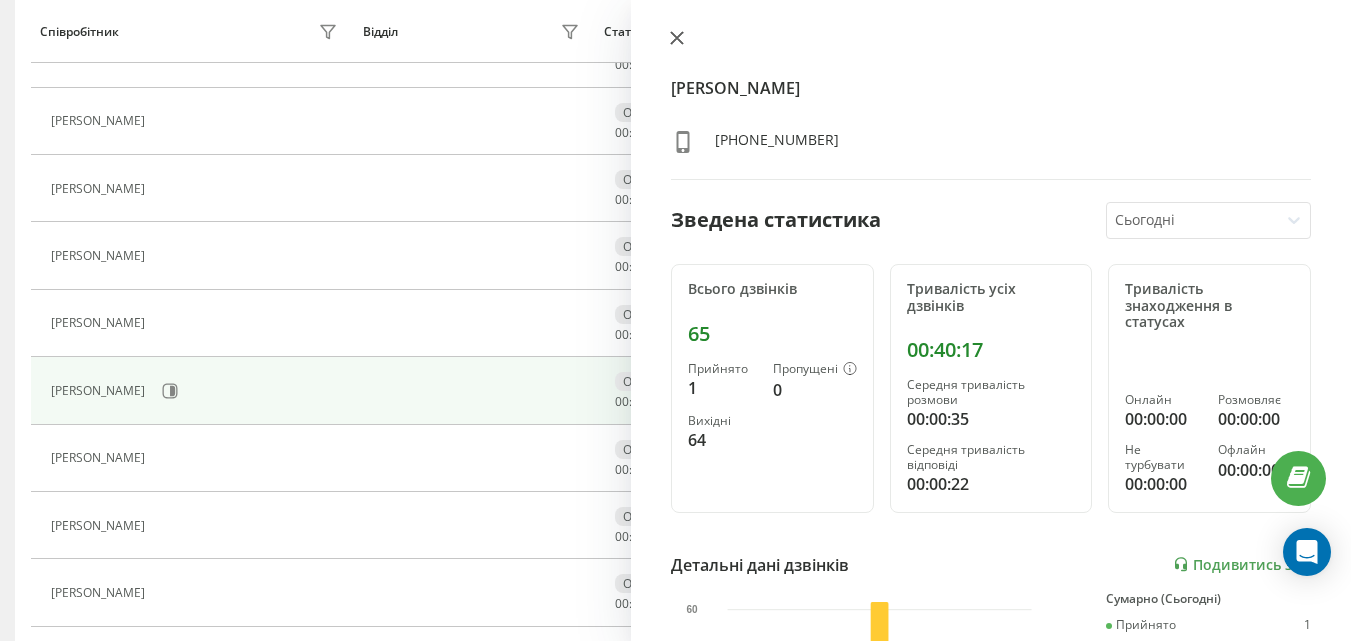 click 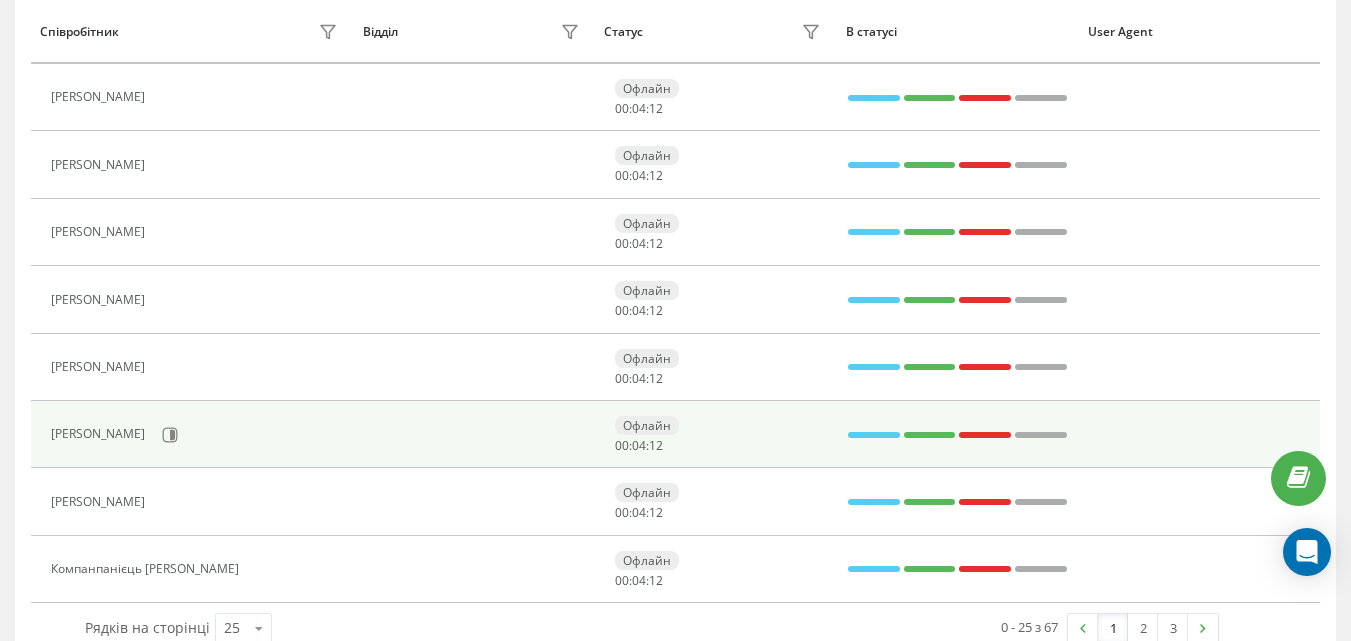 scroll, scrollTop: 1403, scrollLeft: 0, axis: vertical 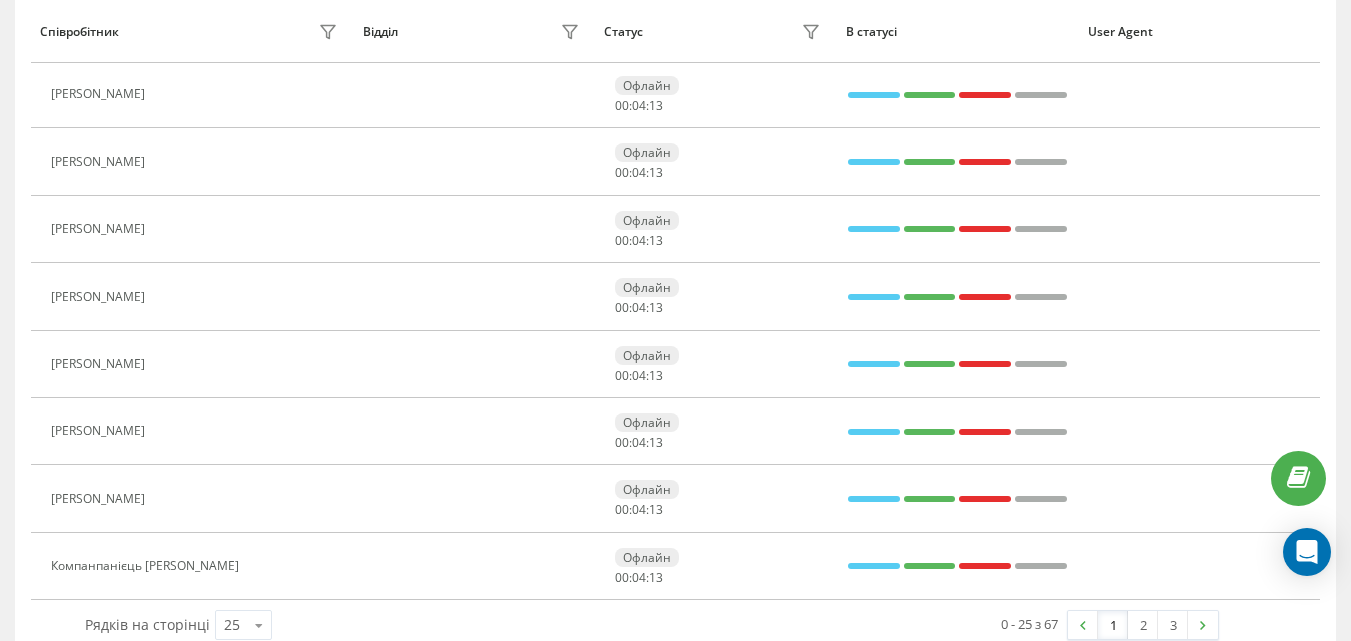 click 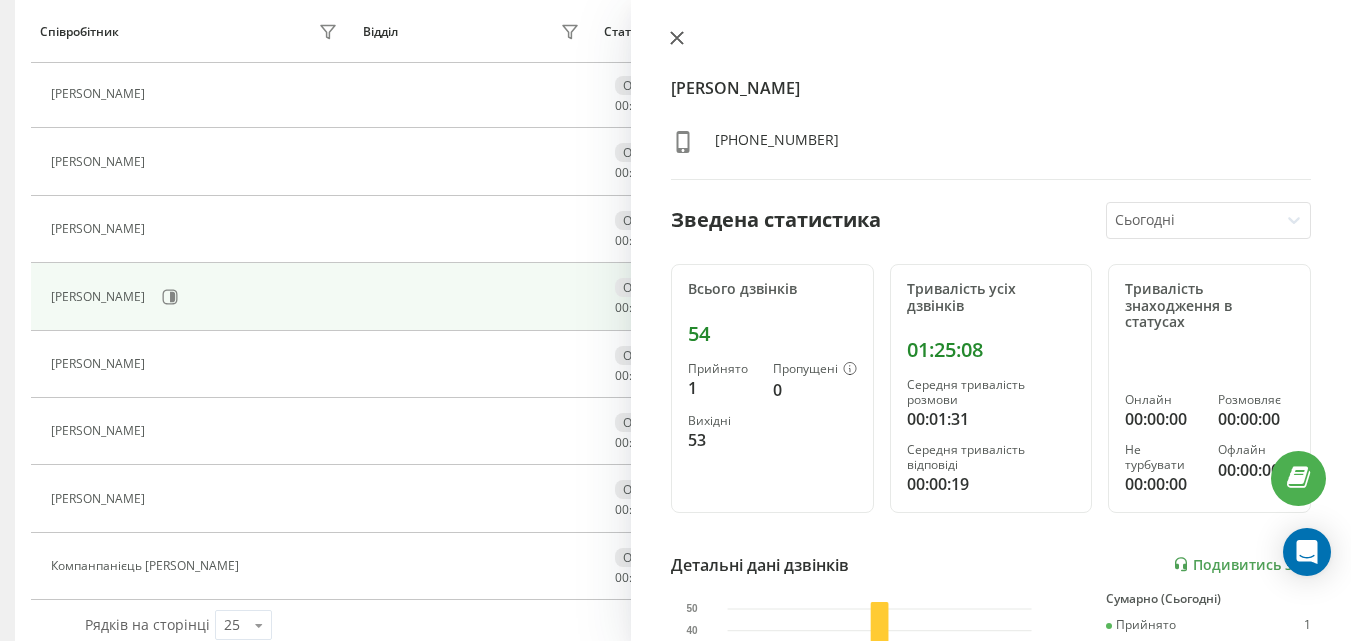 click at bounding box center [677, 39] 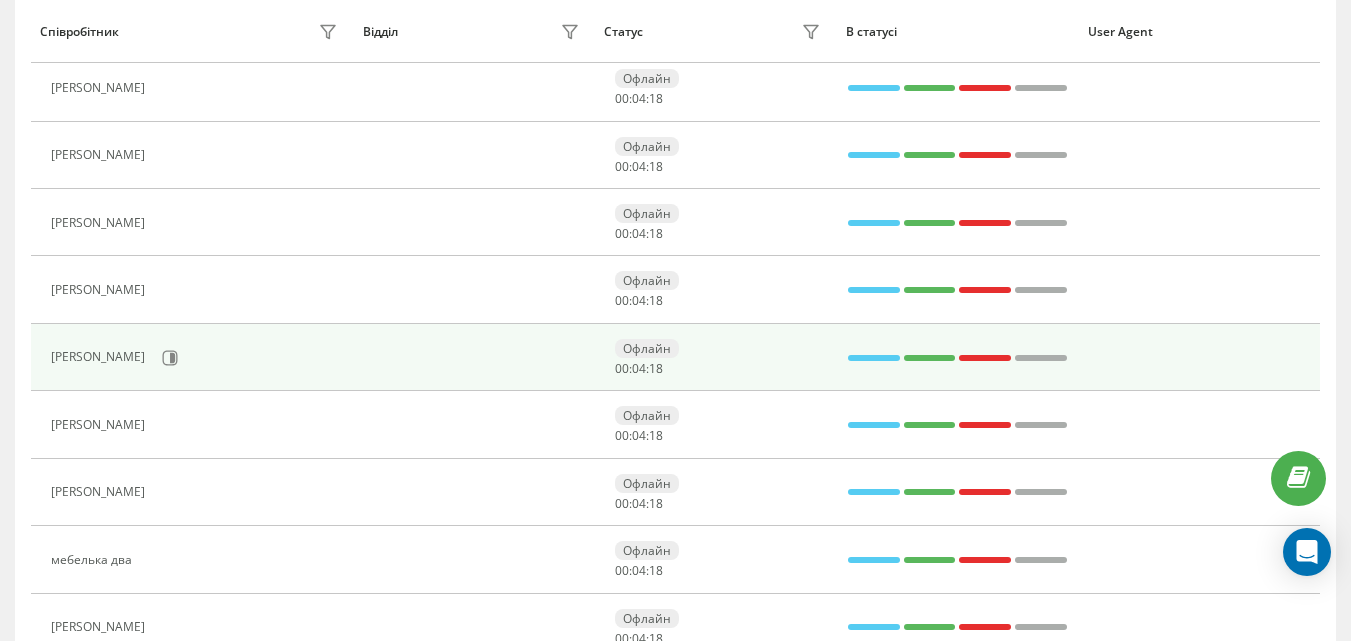 scroll, scrollTop: 603, scrollLeft: 0, axis: vertical 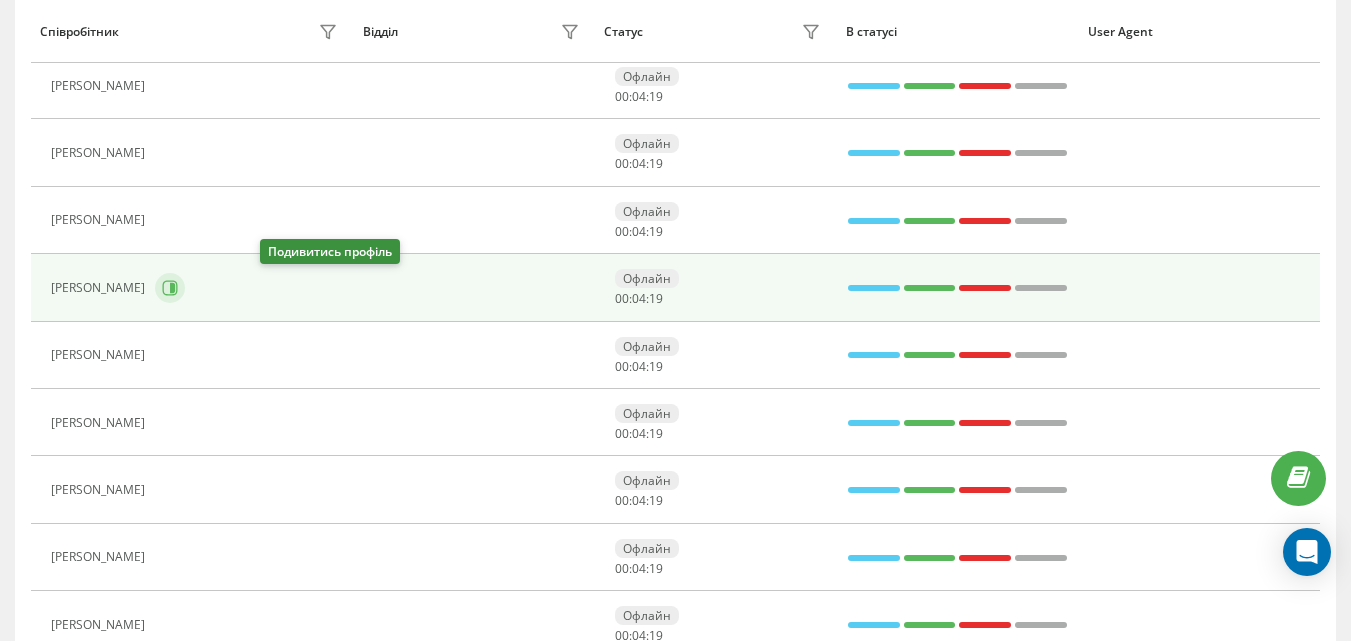 click 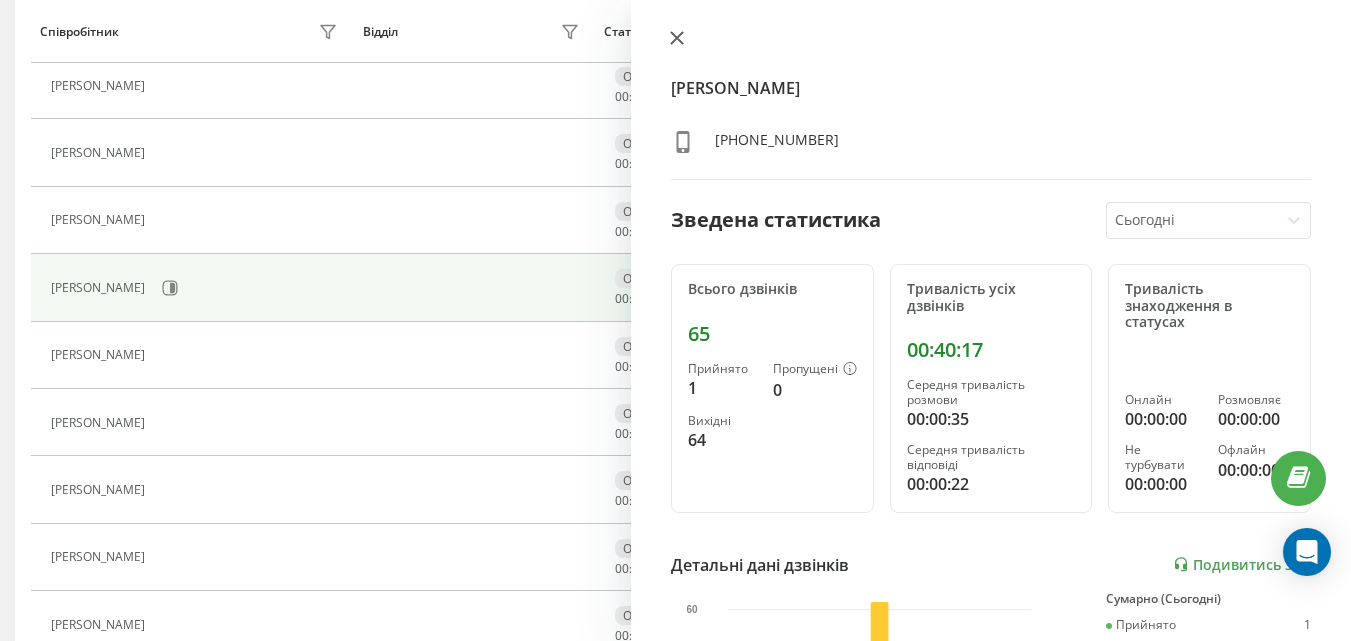click 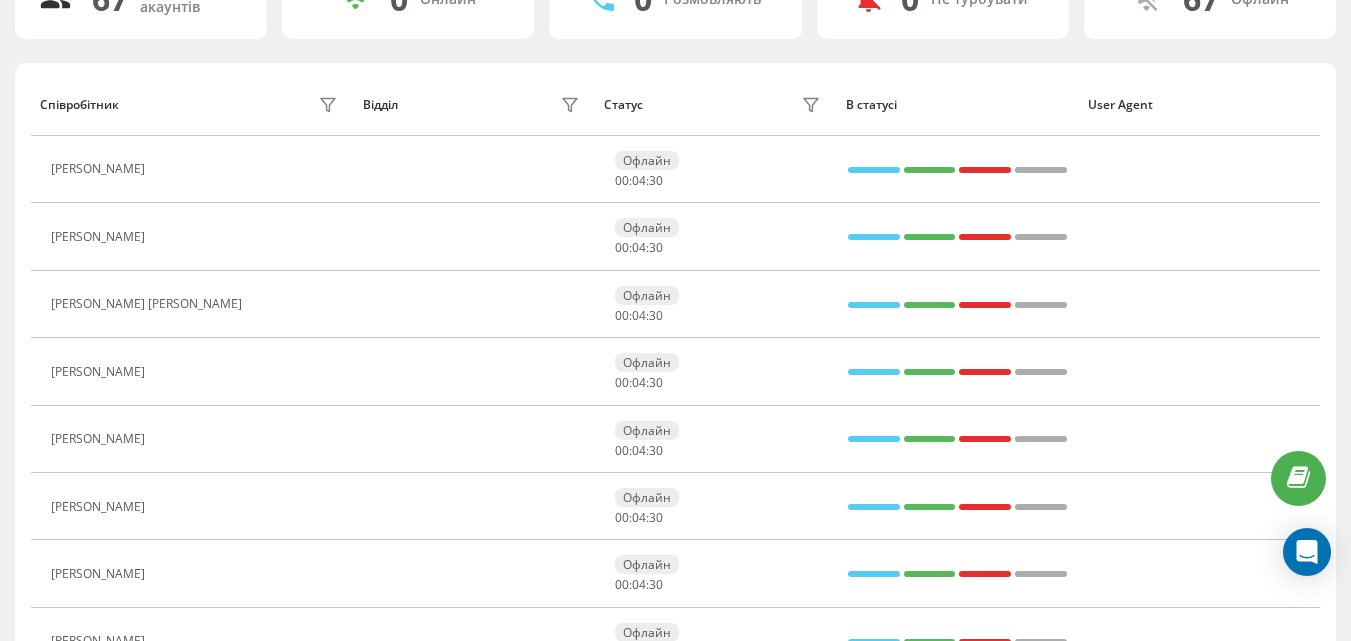 scroll, scrollTop: 3, scrollLeft: 0, axis: vertical 